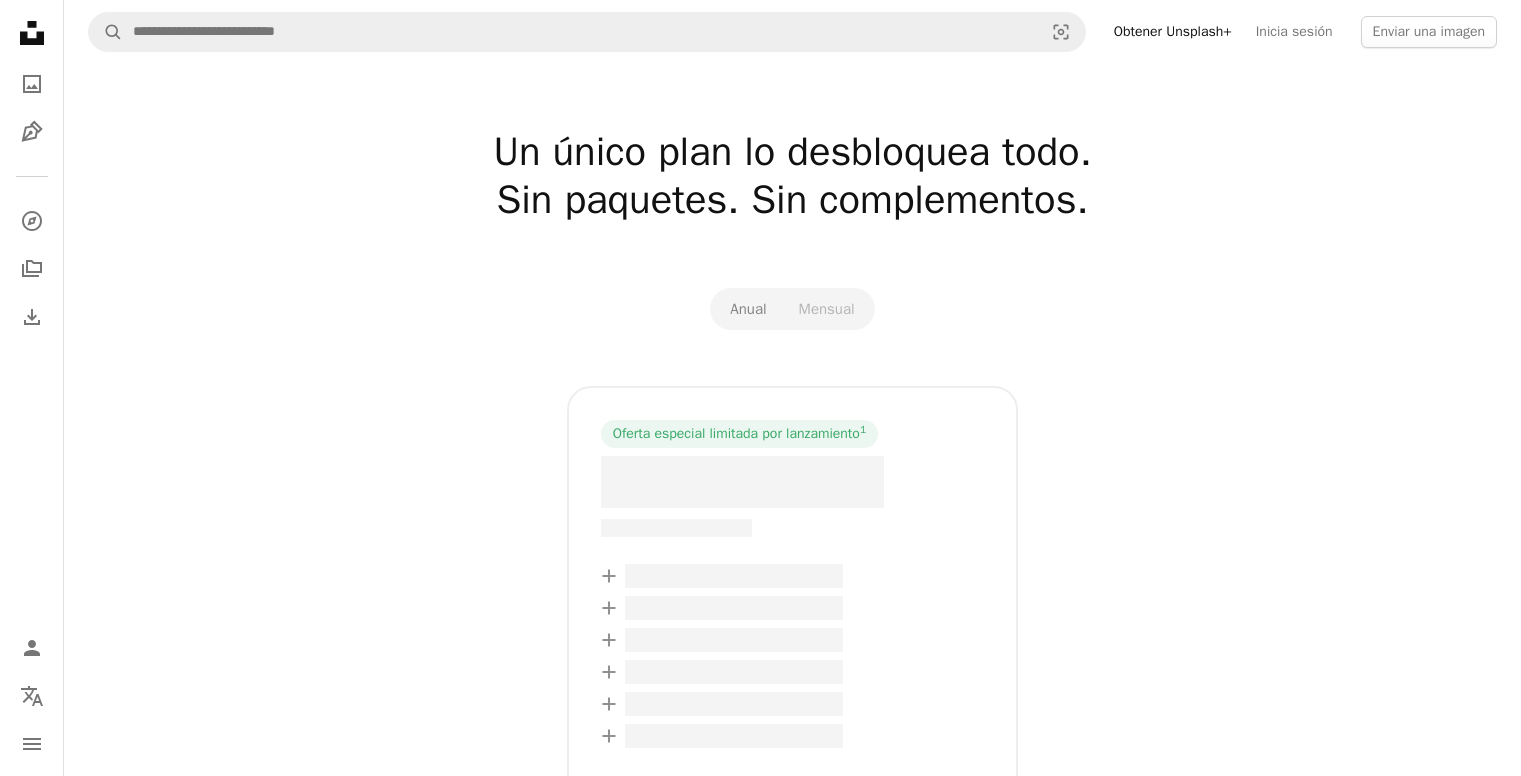 scroll, scrollTop: 0, scrollLeft: 0, axis: both 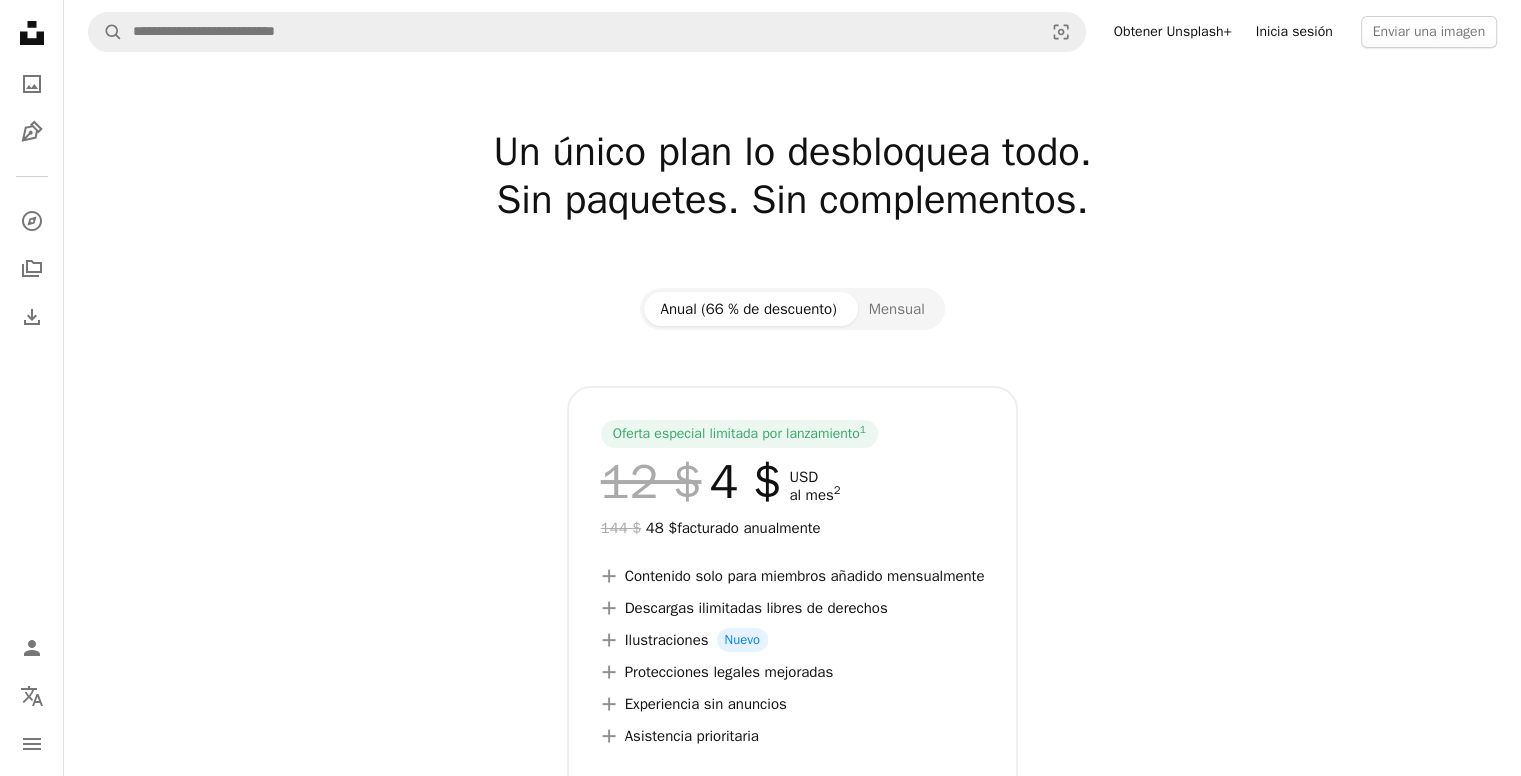 click on "Inicia sesión" at bounding box center (1294, 32) 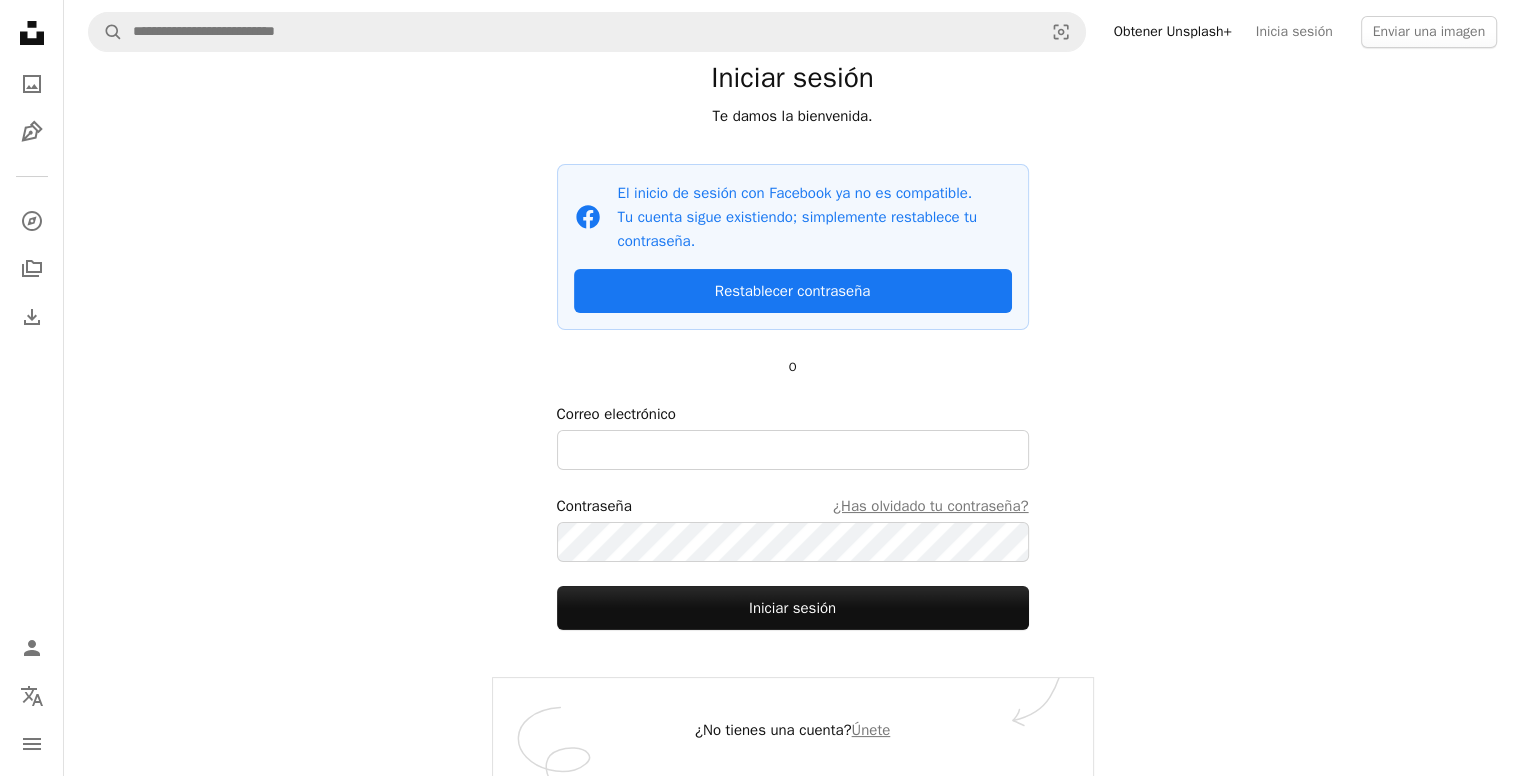 scroll, scrollTop: 57, scrollLeft: 0, axis: vertical 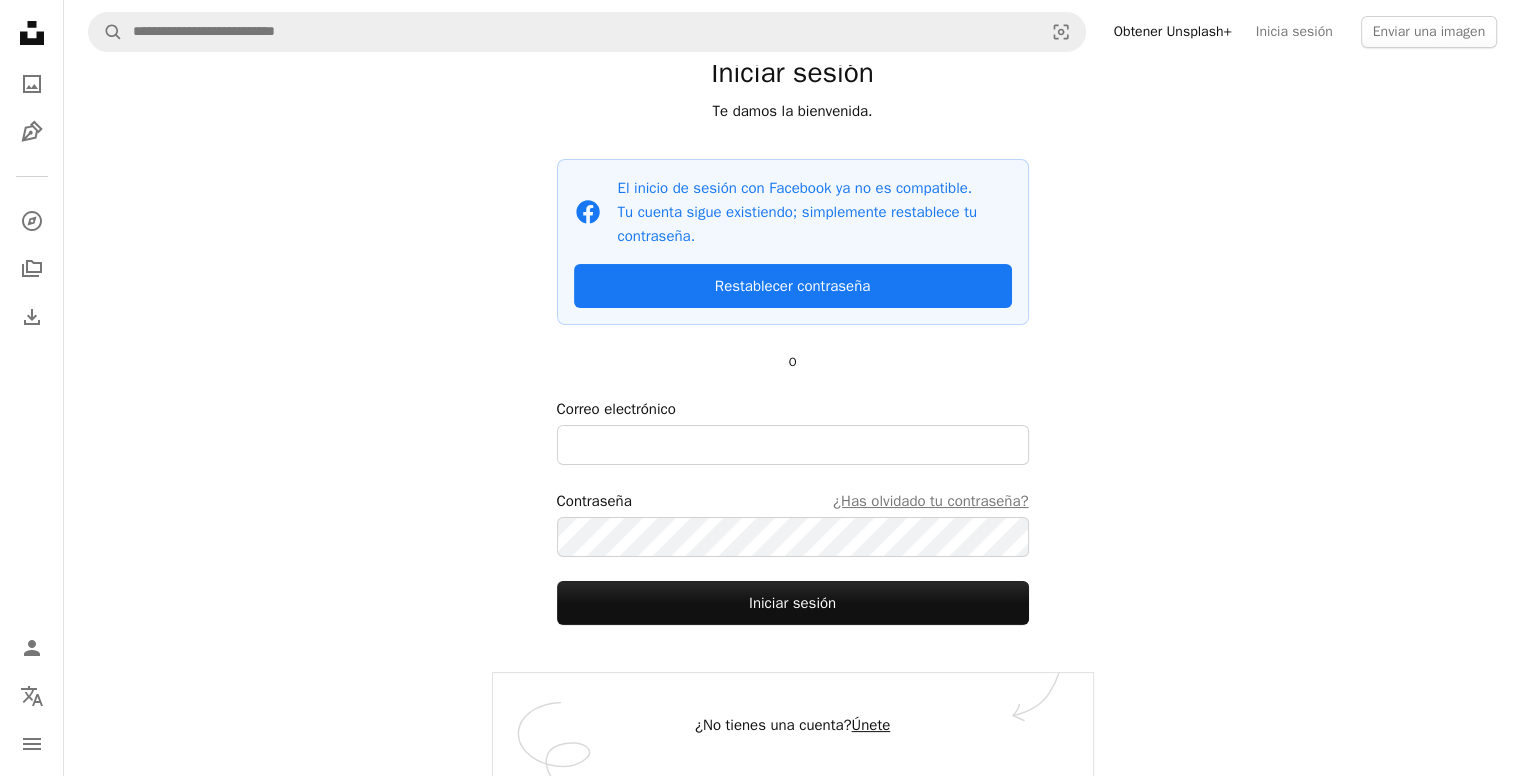 click on "Únete" at bounding box center (871, 725) 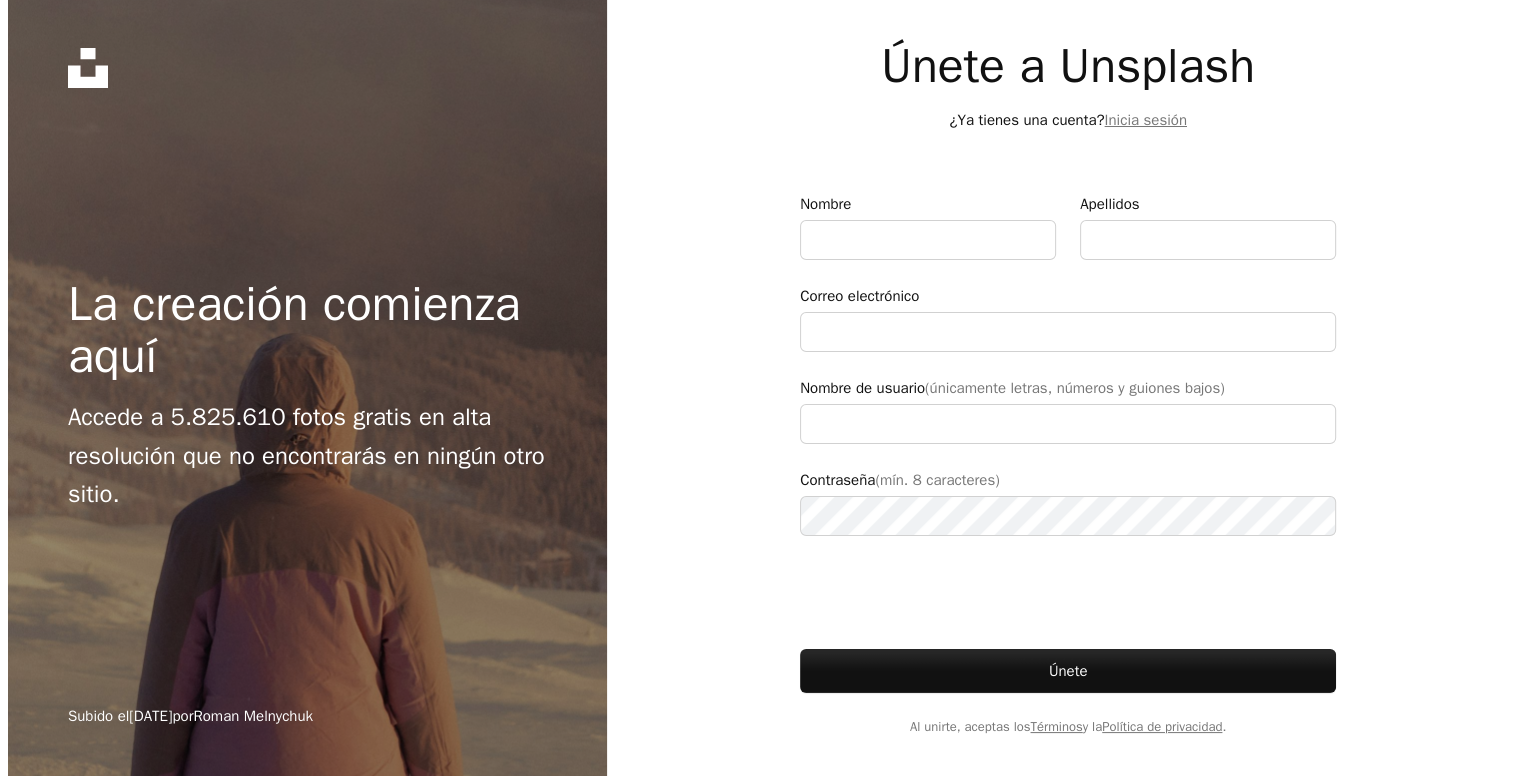 scroll, scrollTop: 0, scrollLeft: 0, axis: both 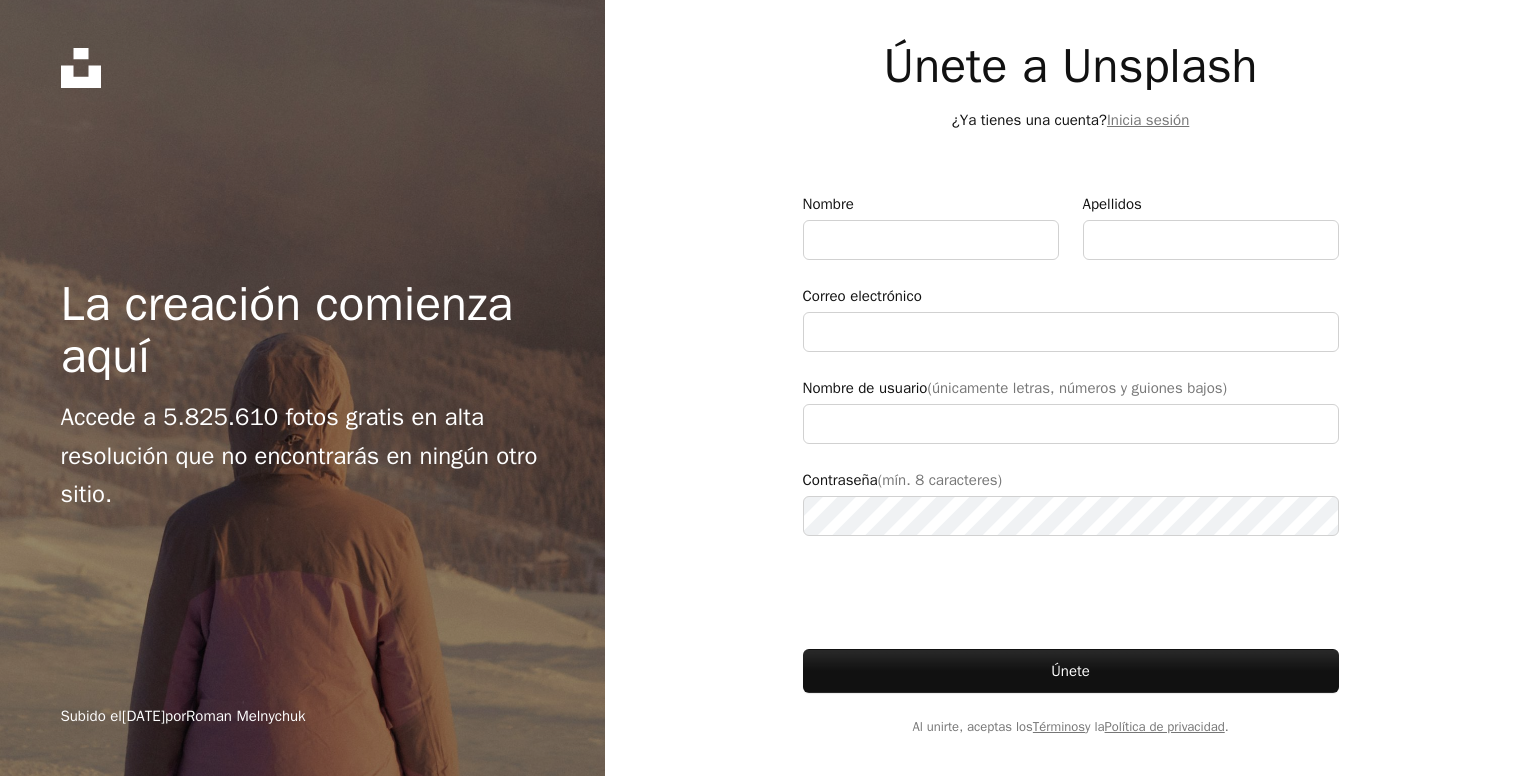 type on "**********" 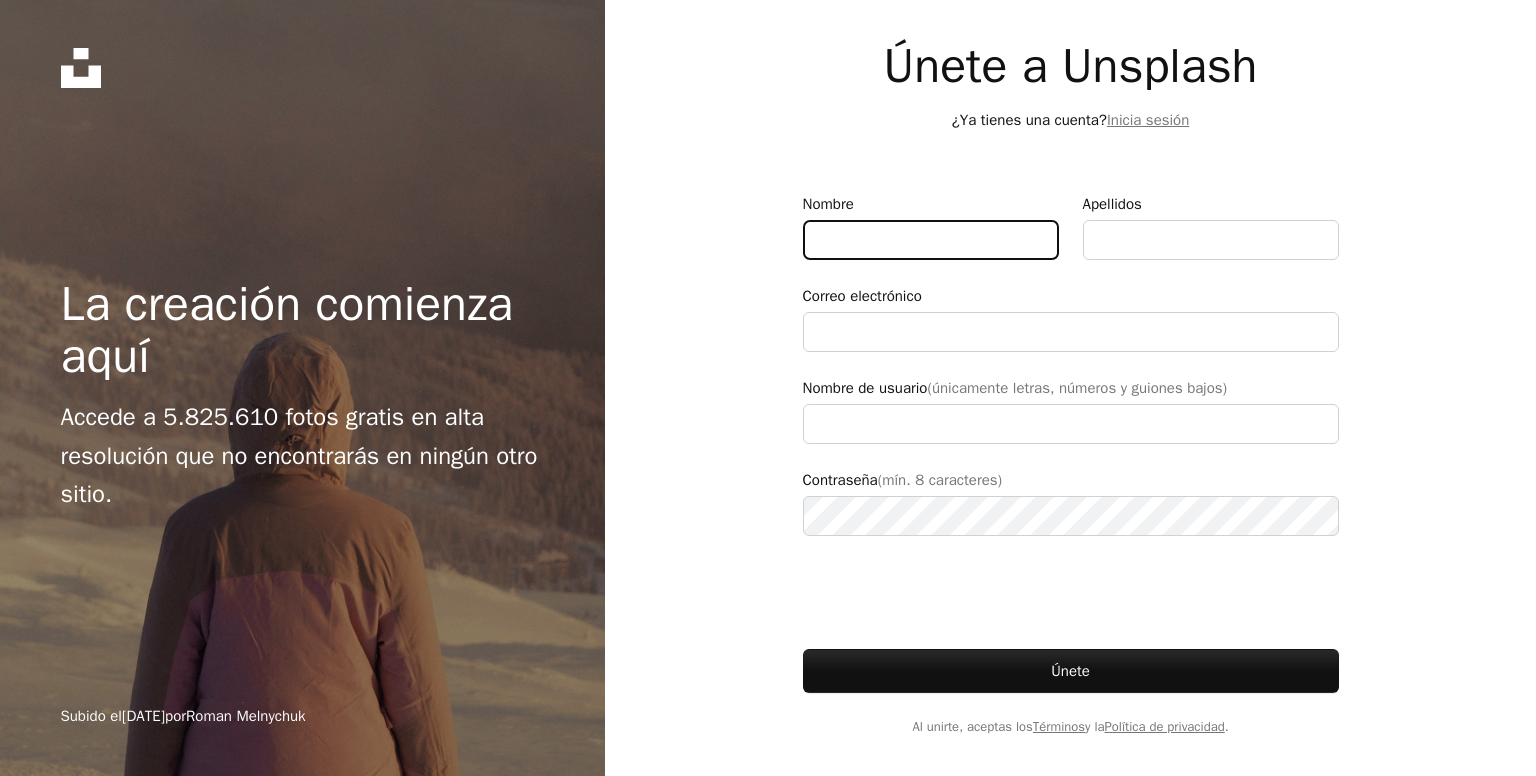 click on "Nombre" at bounding box center (931, 240) 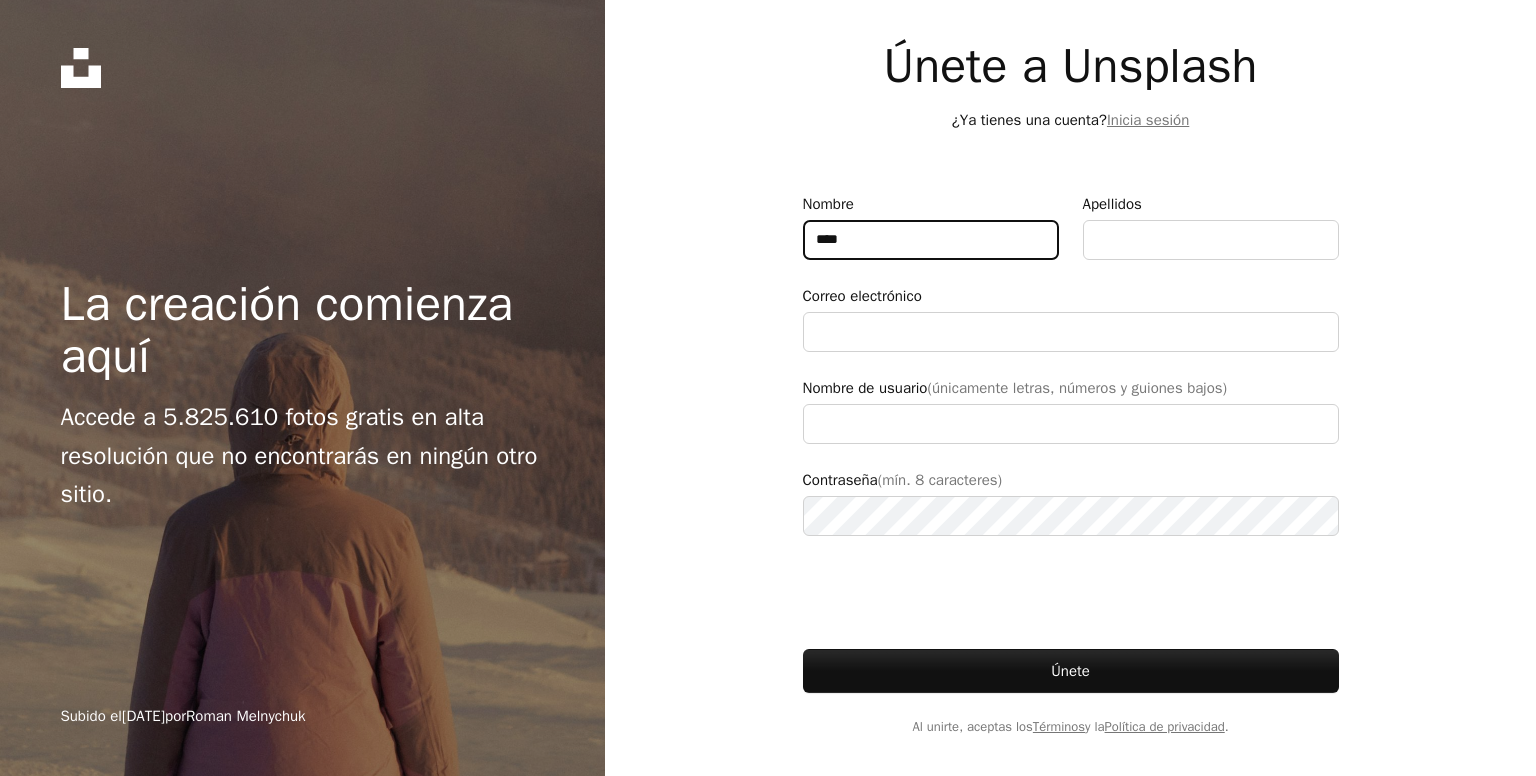 type on "****" 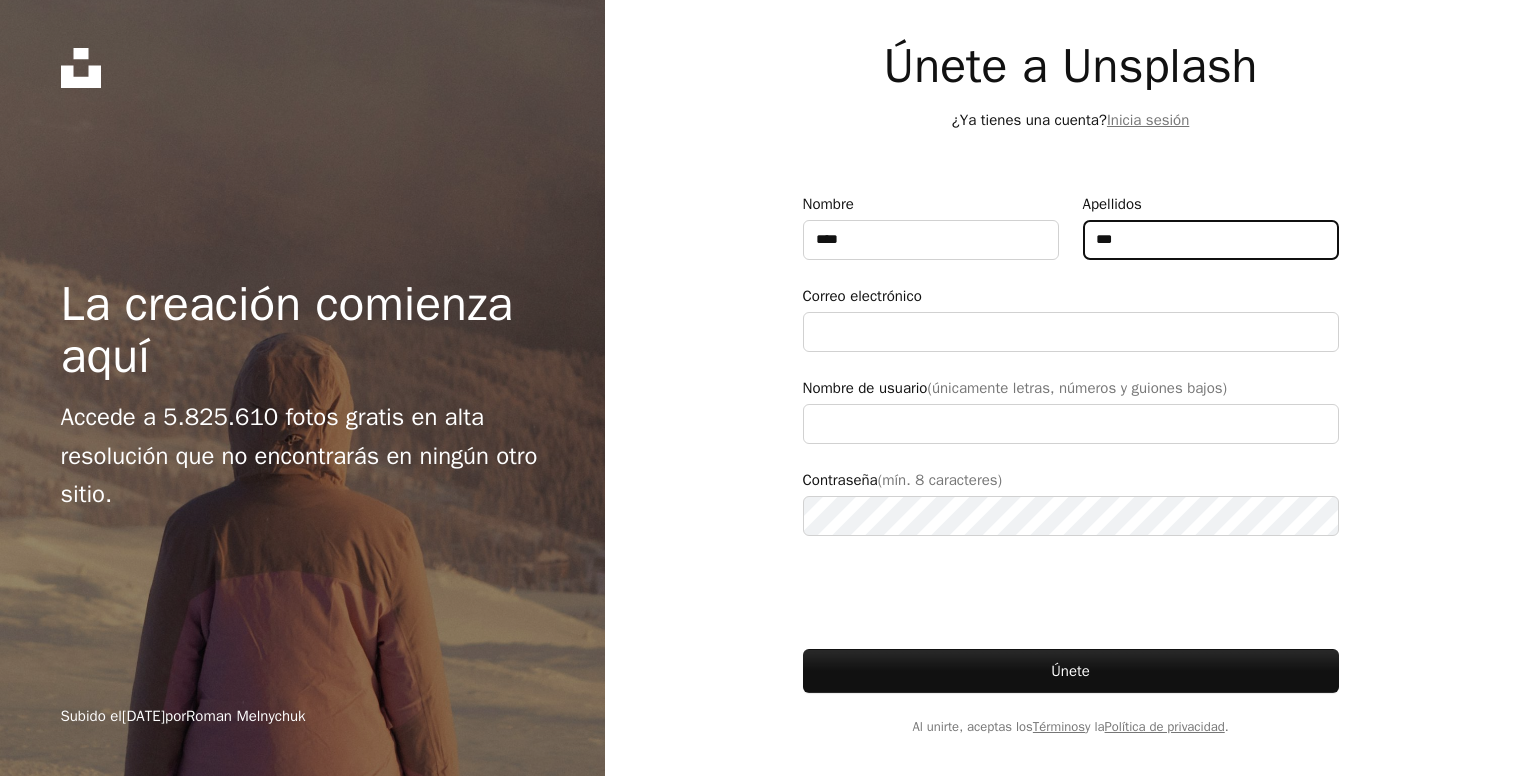 type on "***" 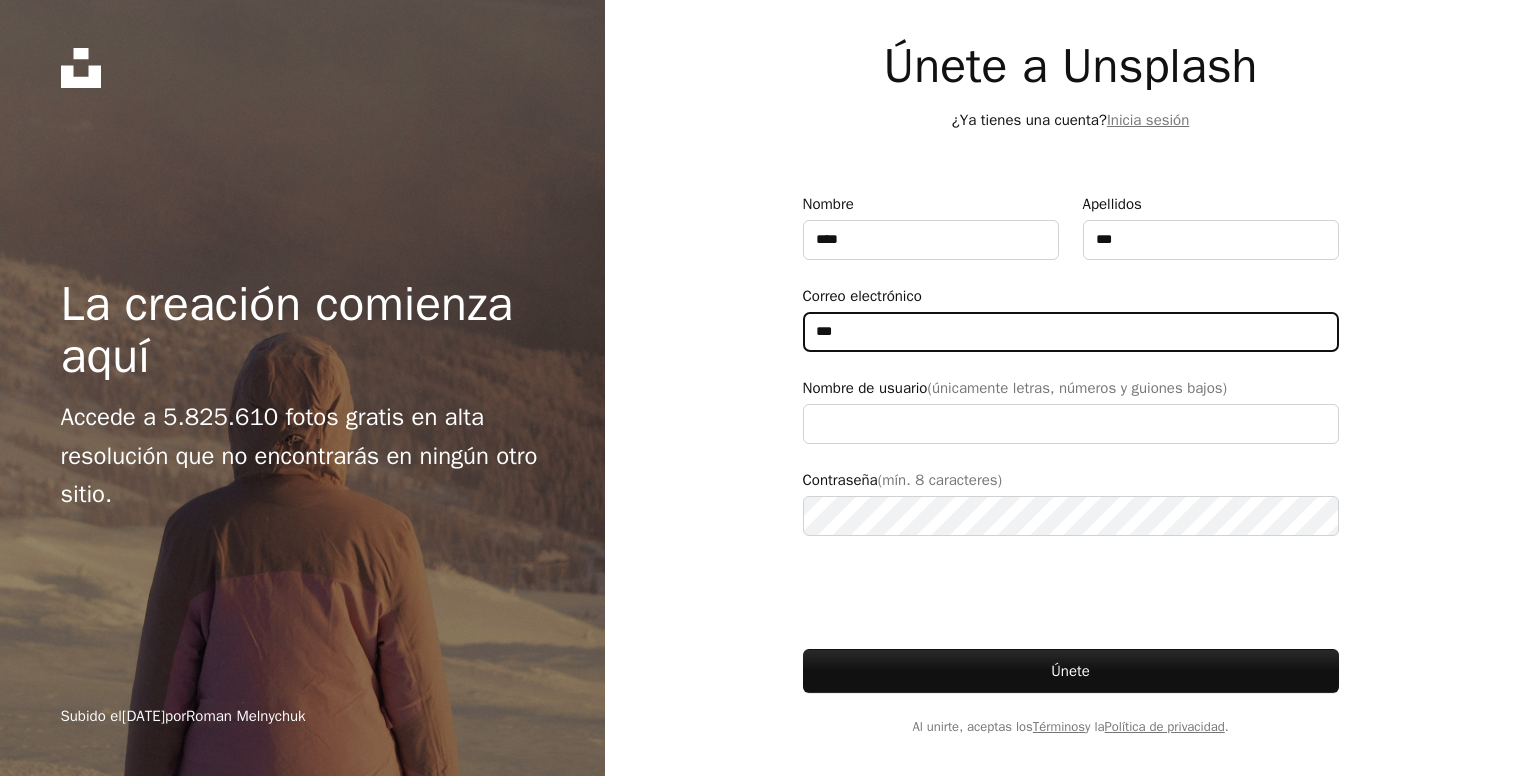 type on "**********" 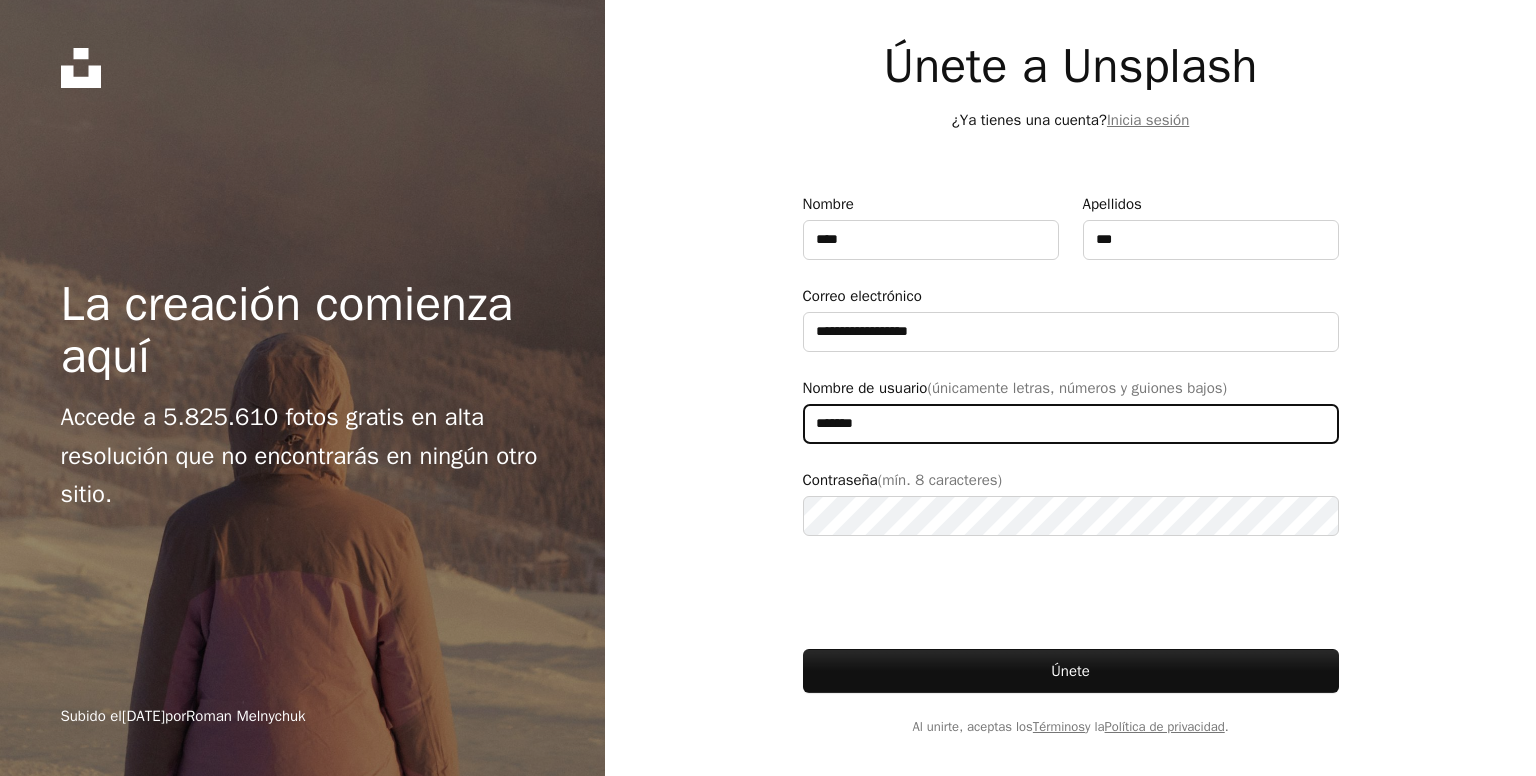 type on "*******" 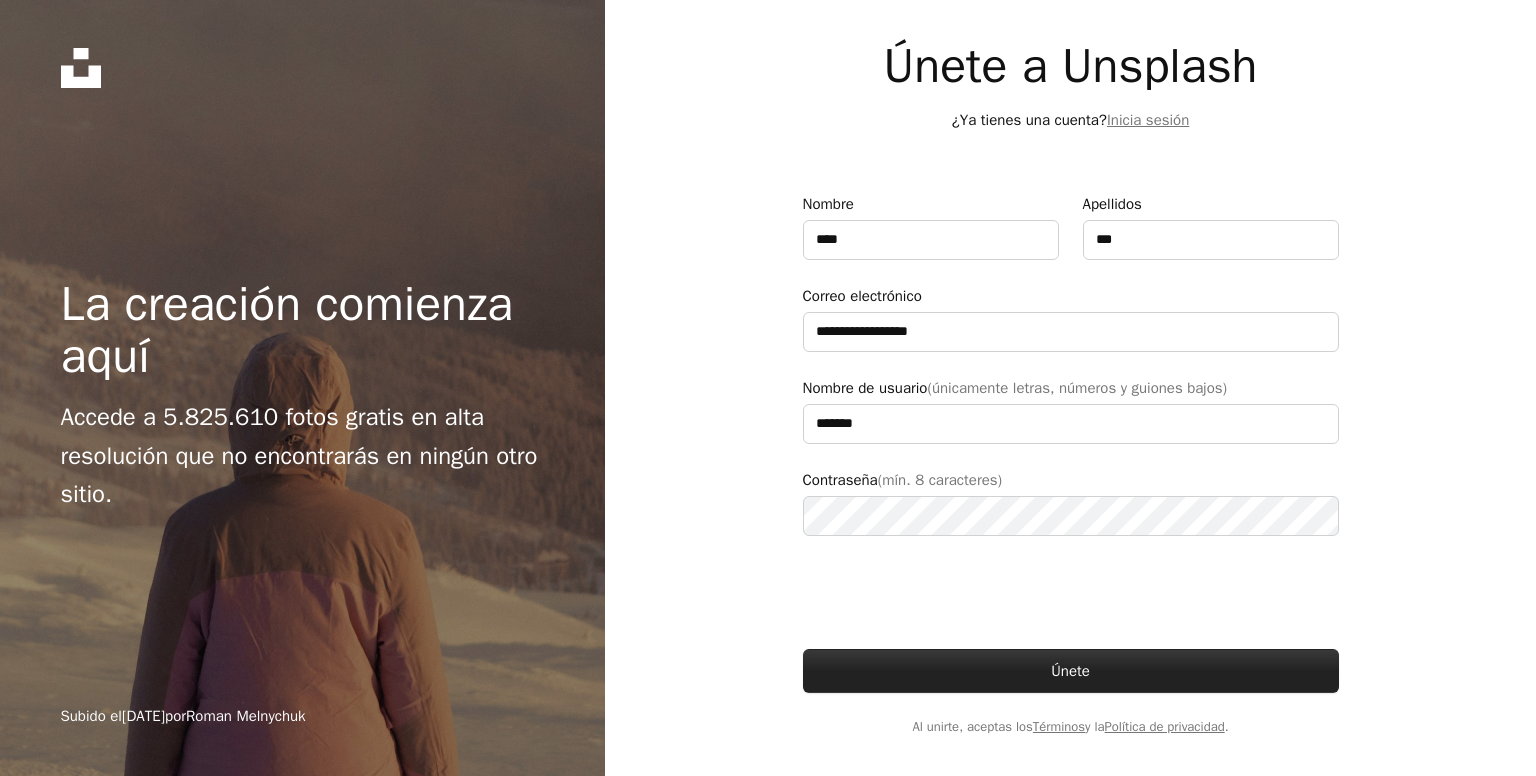 click on "Únete" at bounding box center [1071, 671] 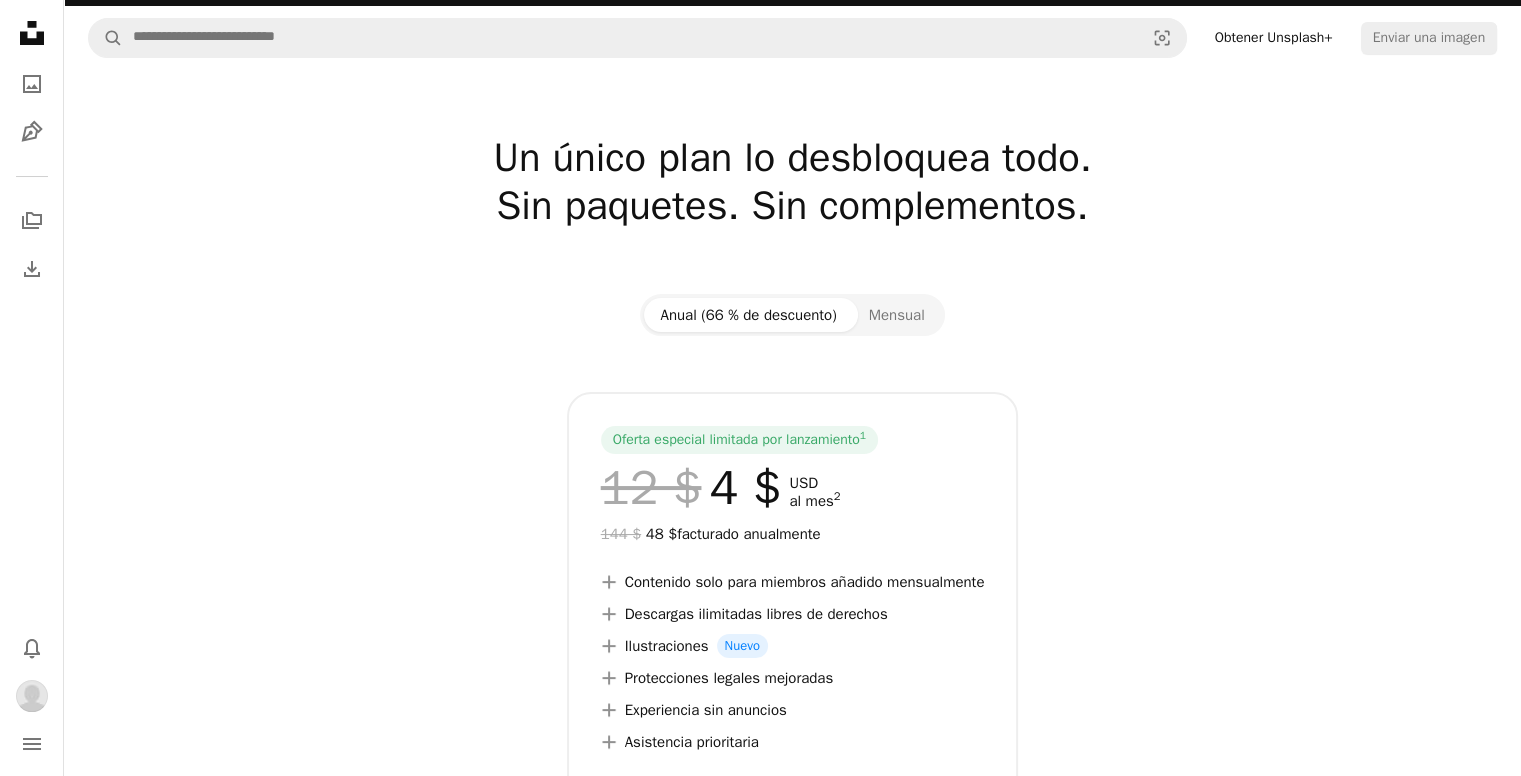 scroll, scrollTop: 100, scrollLeft: 0, axis: vertical 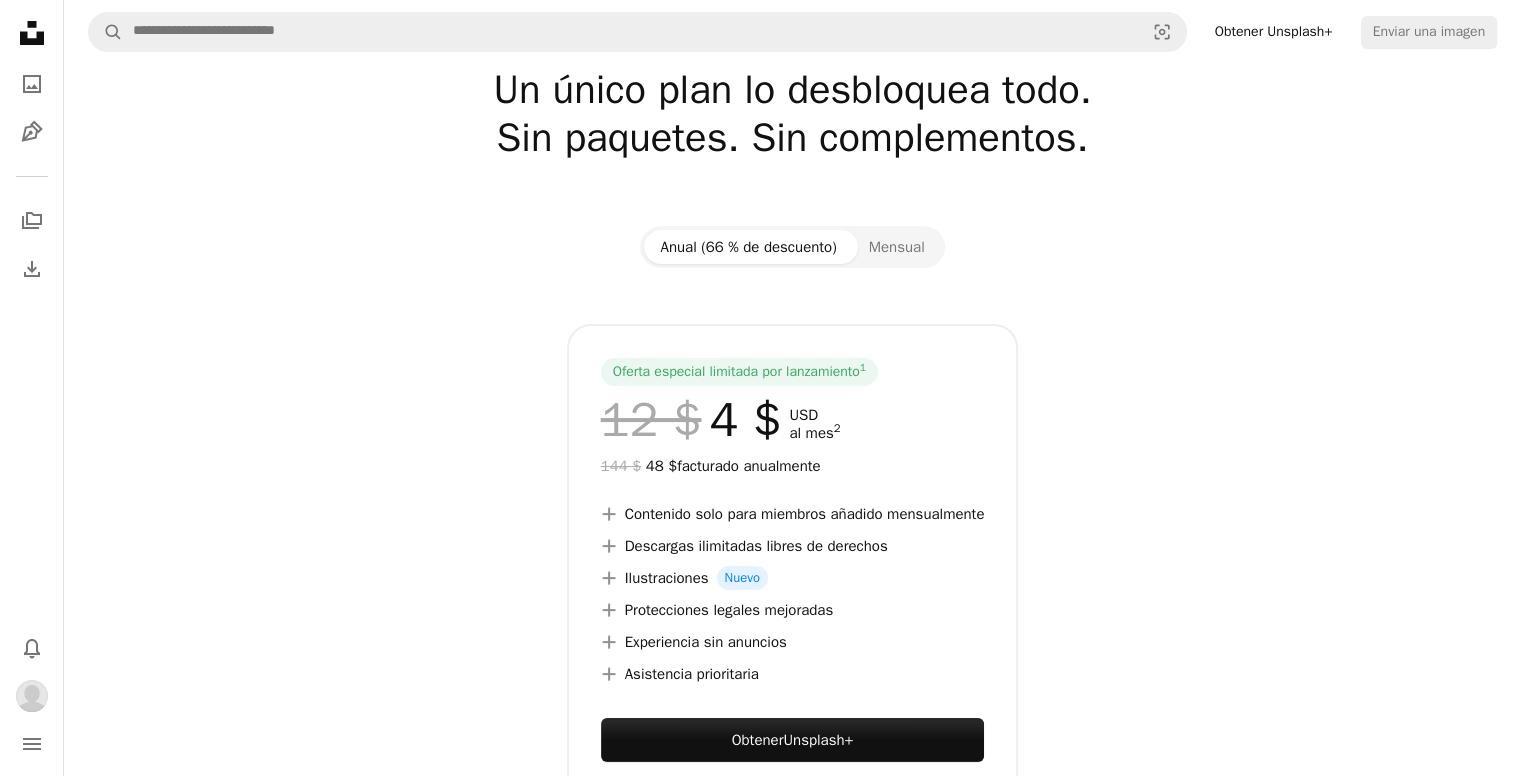 click on "Oferta especial limitada por lanzamiento 1 12 $   4 $ USD al mes 2 144 $   48 $  facturado anualmente A plus sign Contenido solo para miembros añadido mensualmente A plus sign Descargas ilimitadas libres de derechos A plus sign Ilustraciones  Nuevo A plus sign Protecciones legales mejoradas A plus sign Experiencia sin anuncios A plus sign Asistencia prioritaria Obtener  Unsplash+ A checkmark Se renueva automáticamente A checkmark Cancela cuando quieras" at bounding box center [793, 580] 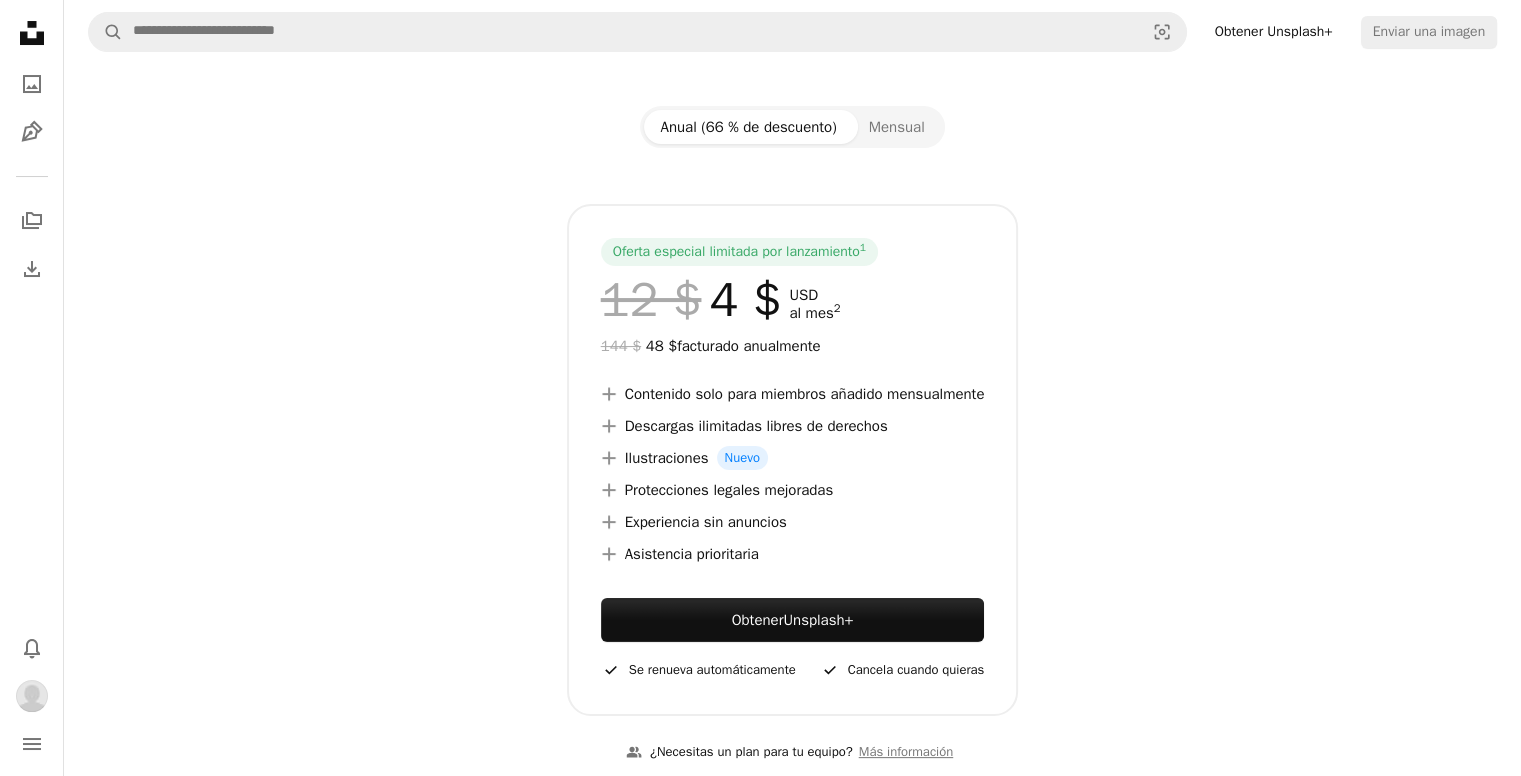 scroll, scrollTop: 0, scrollLeft: 0, axis: both 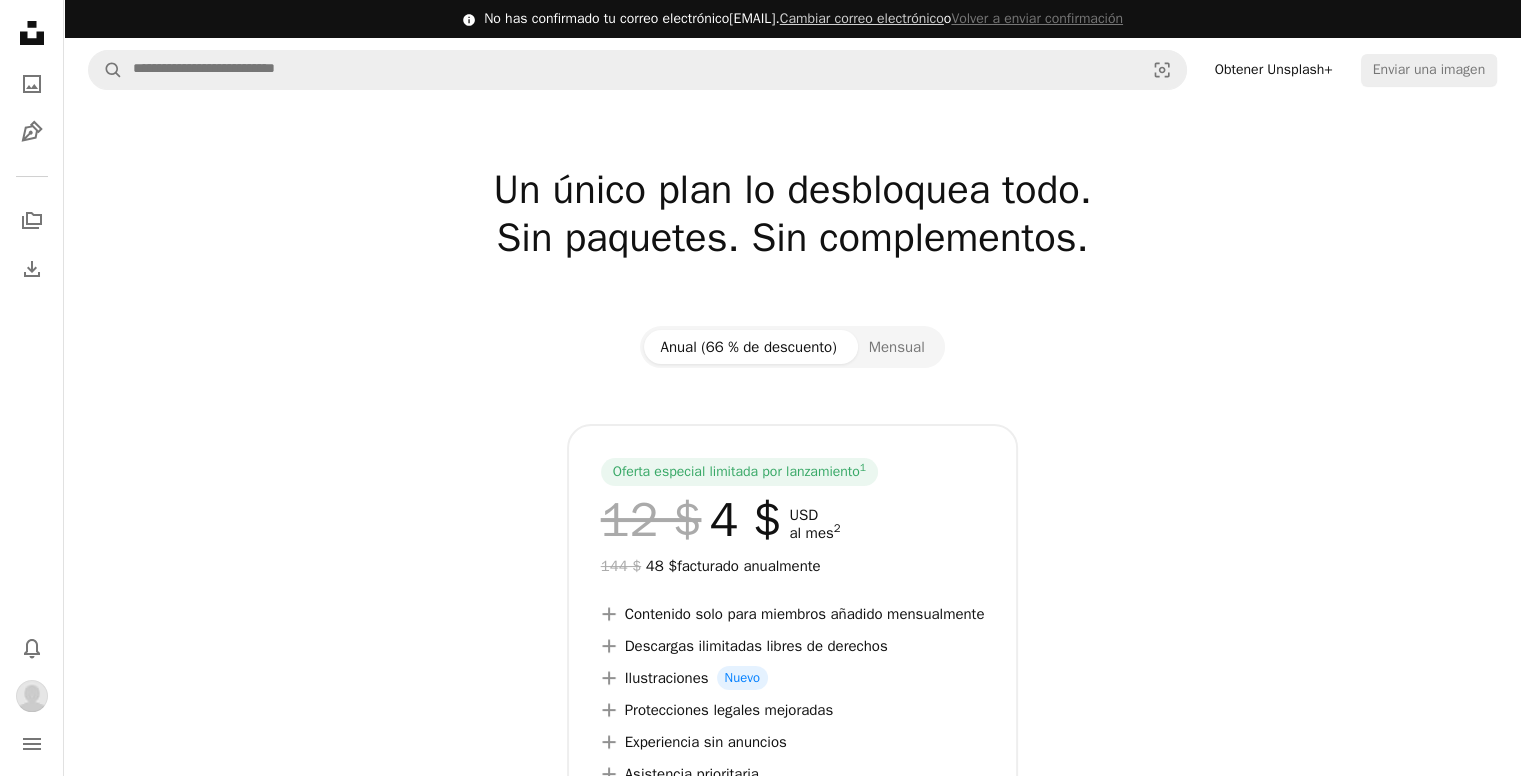 drag, startPoint x: 464, startPoint y: 312, endPoint x: 476, endPoint y: 299, distance: 17.691807 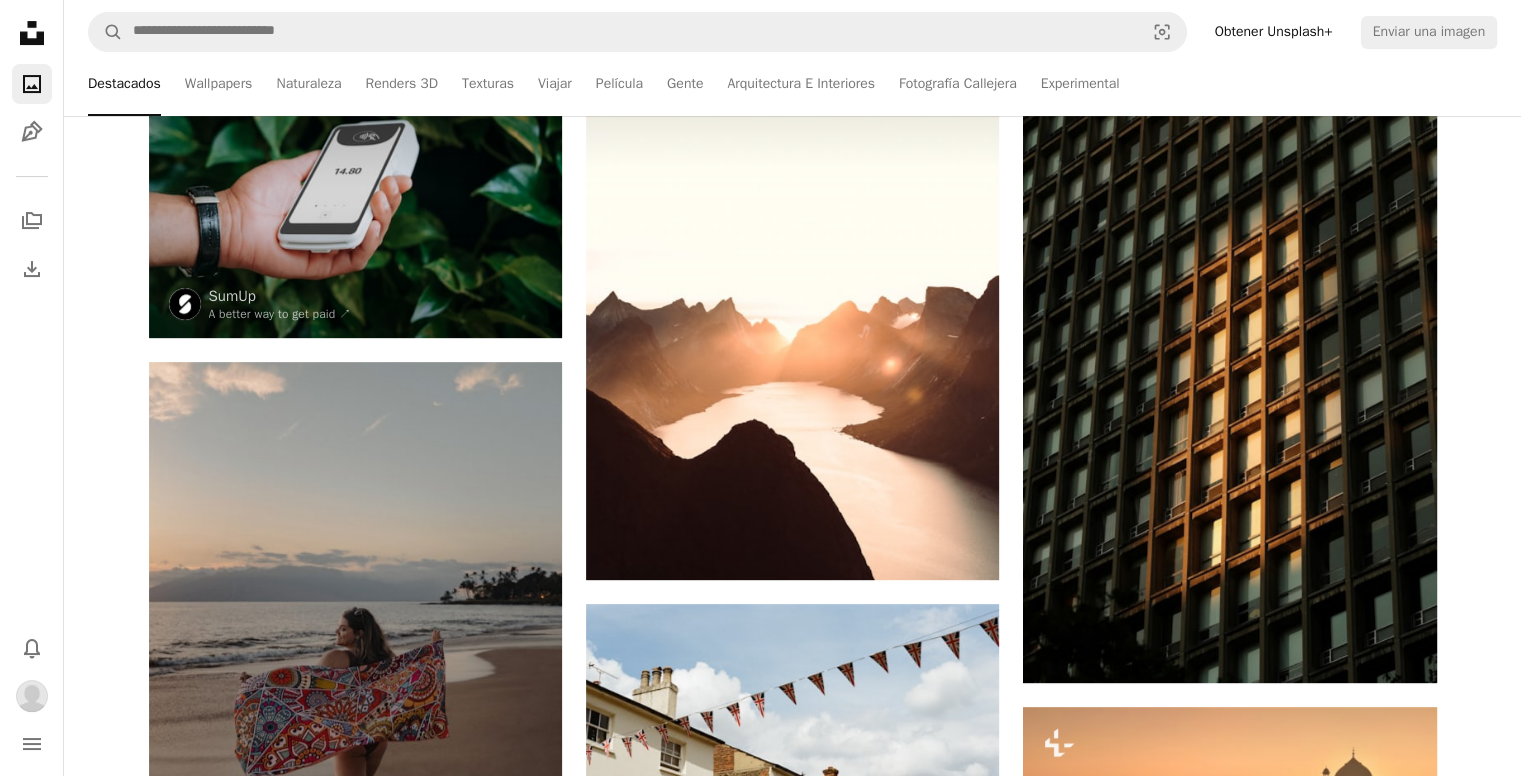 scroll, scrollTop: 500, scrollLeft: 0, axis: vertical 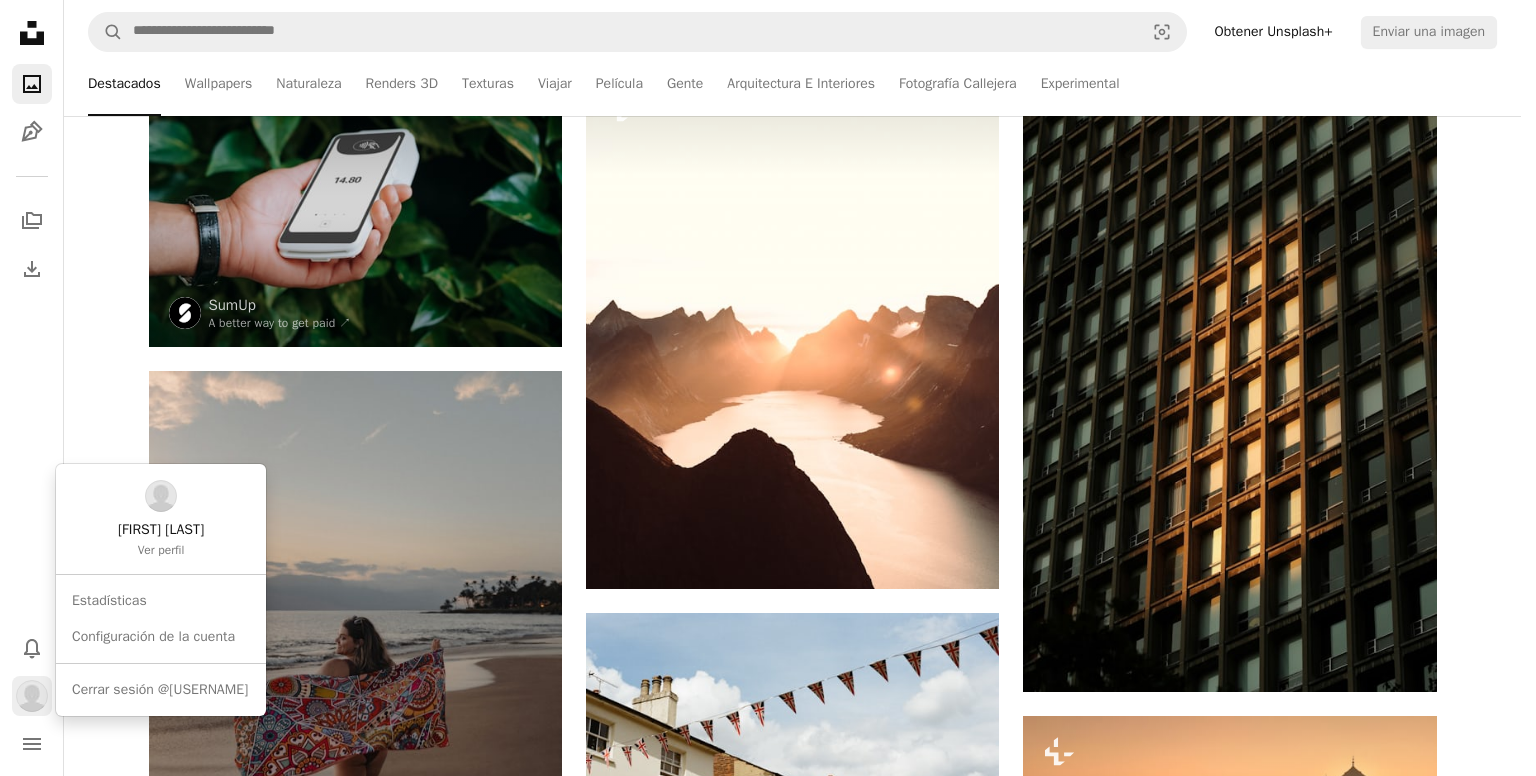 click at bounding box center [32, 696] 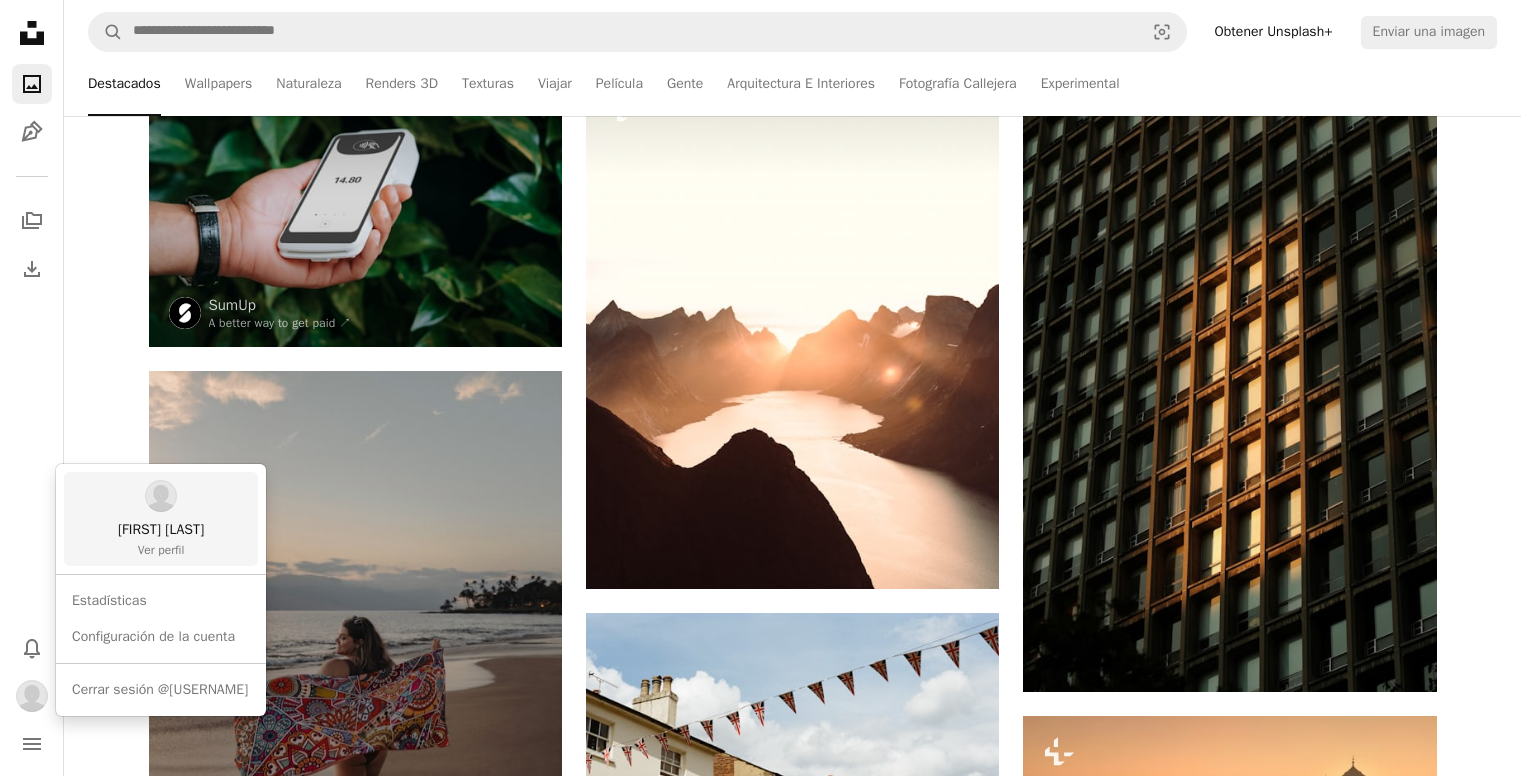click at bounding box center [161, 496] 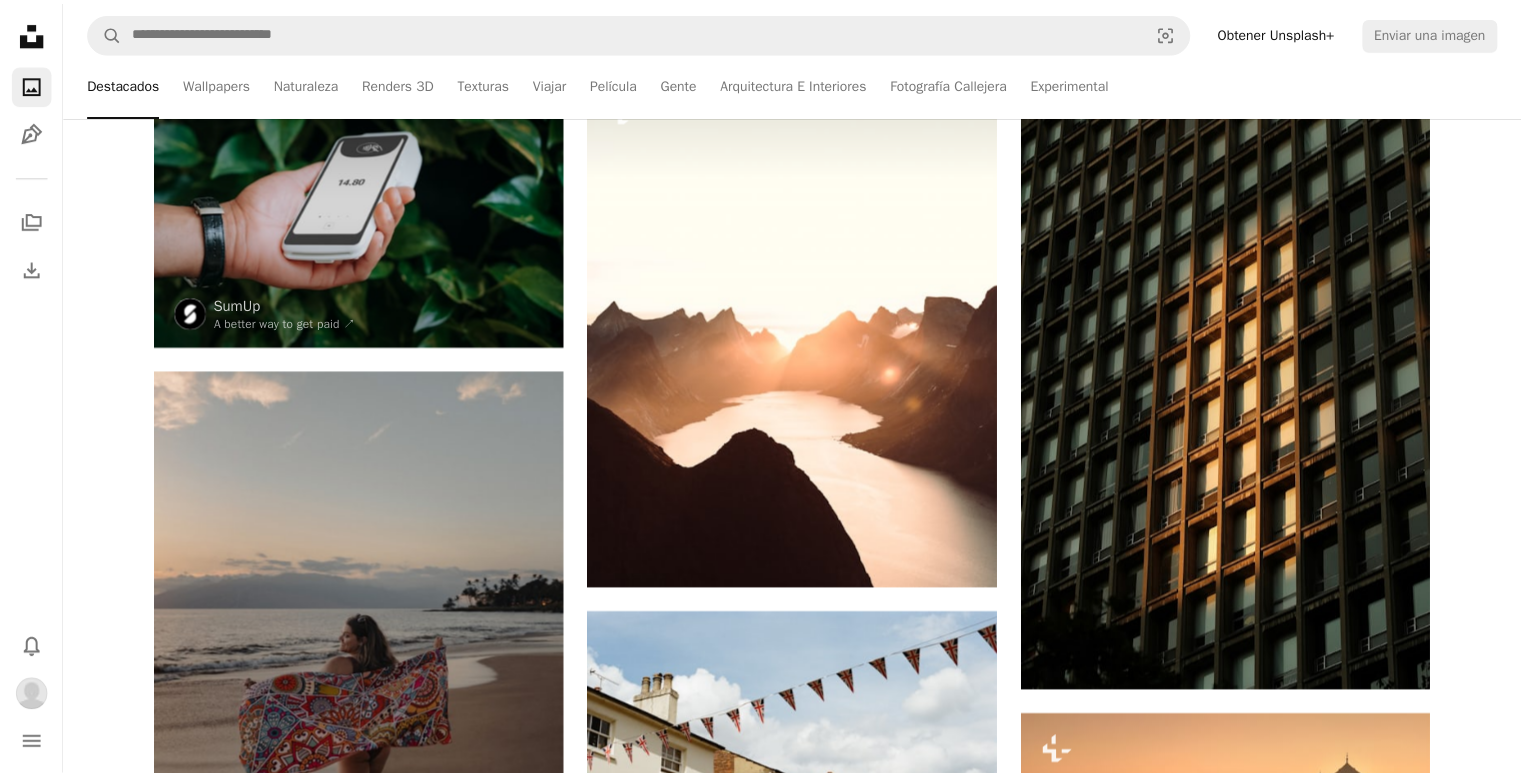 scroll, scrollTop: 500, scrollLeft: 0, axis: vertical 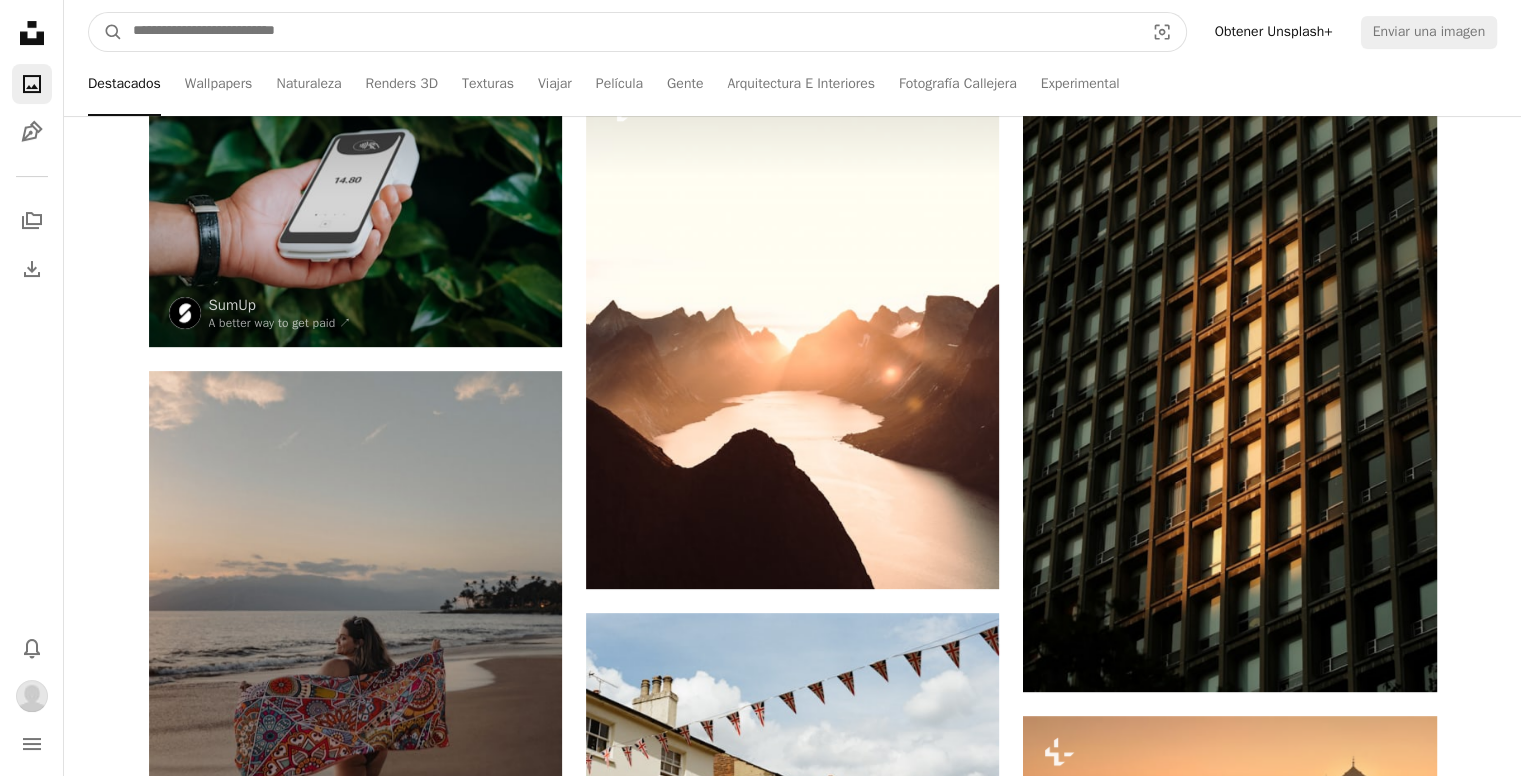 click at bounding box center (630, 32) 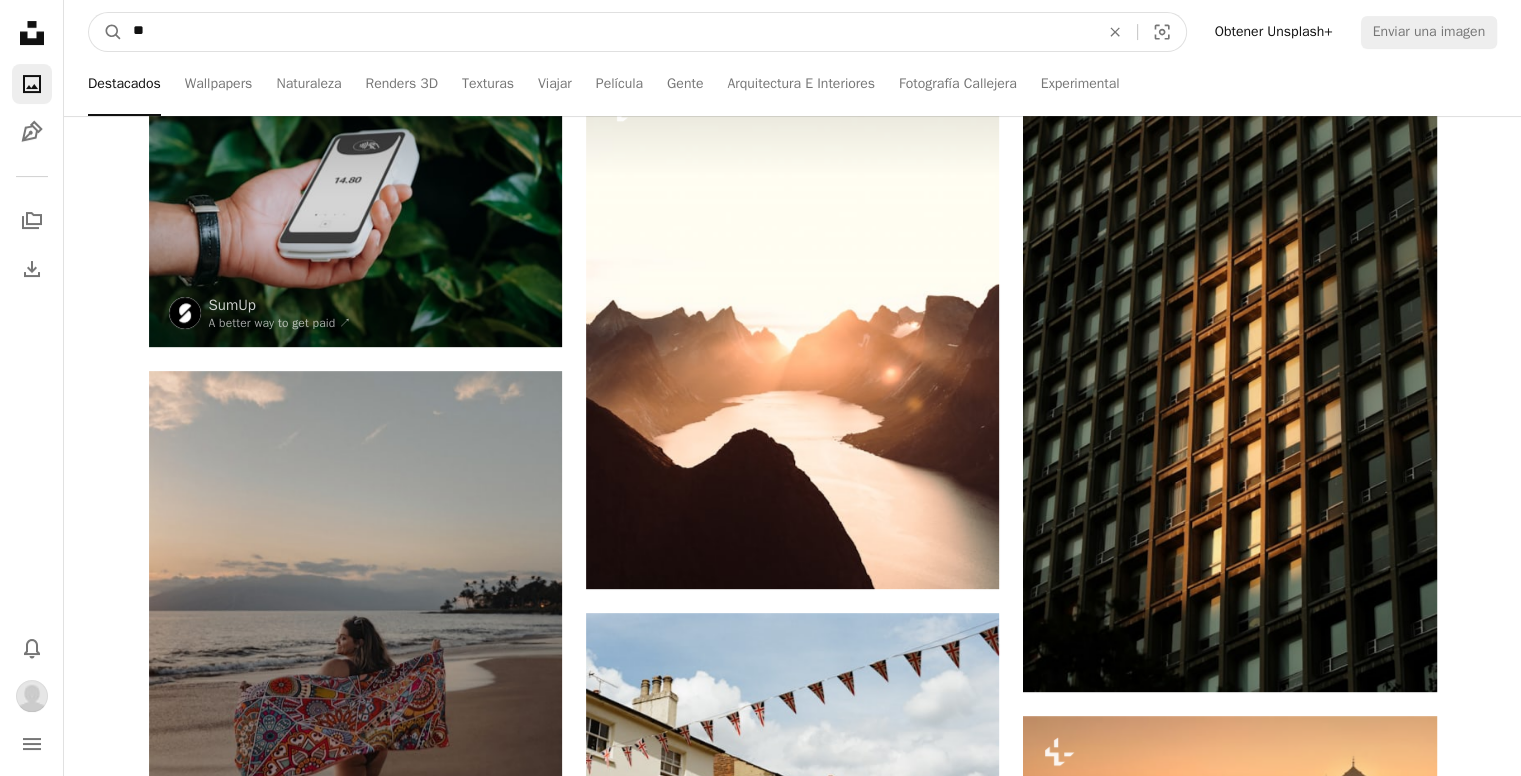 type on "*" 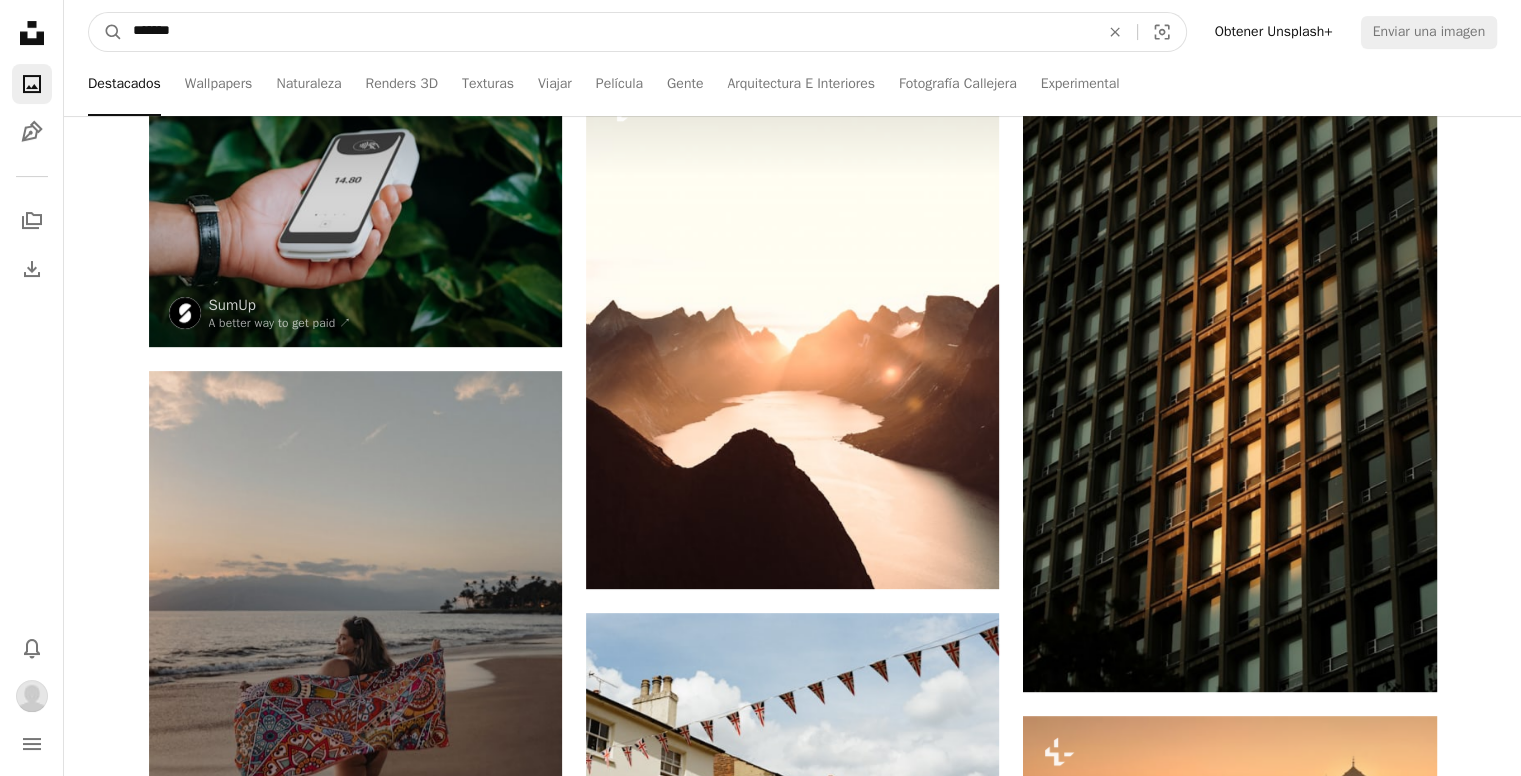 type on "*******" 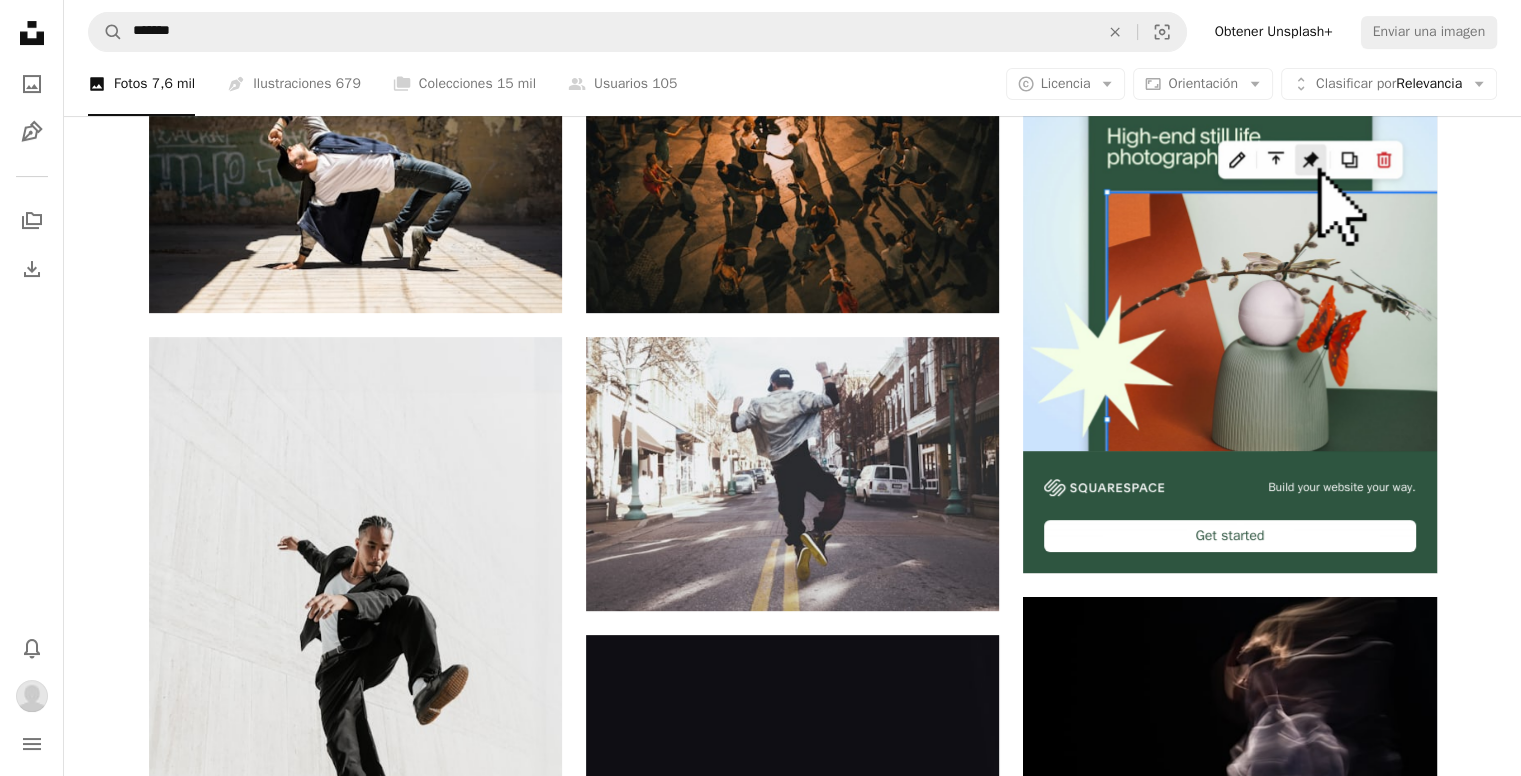scroll, scrollTop: 700, scrollLeft: 0, axis: vertical 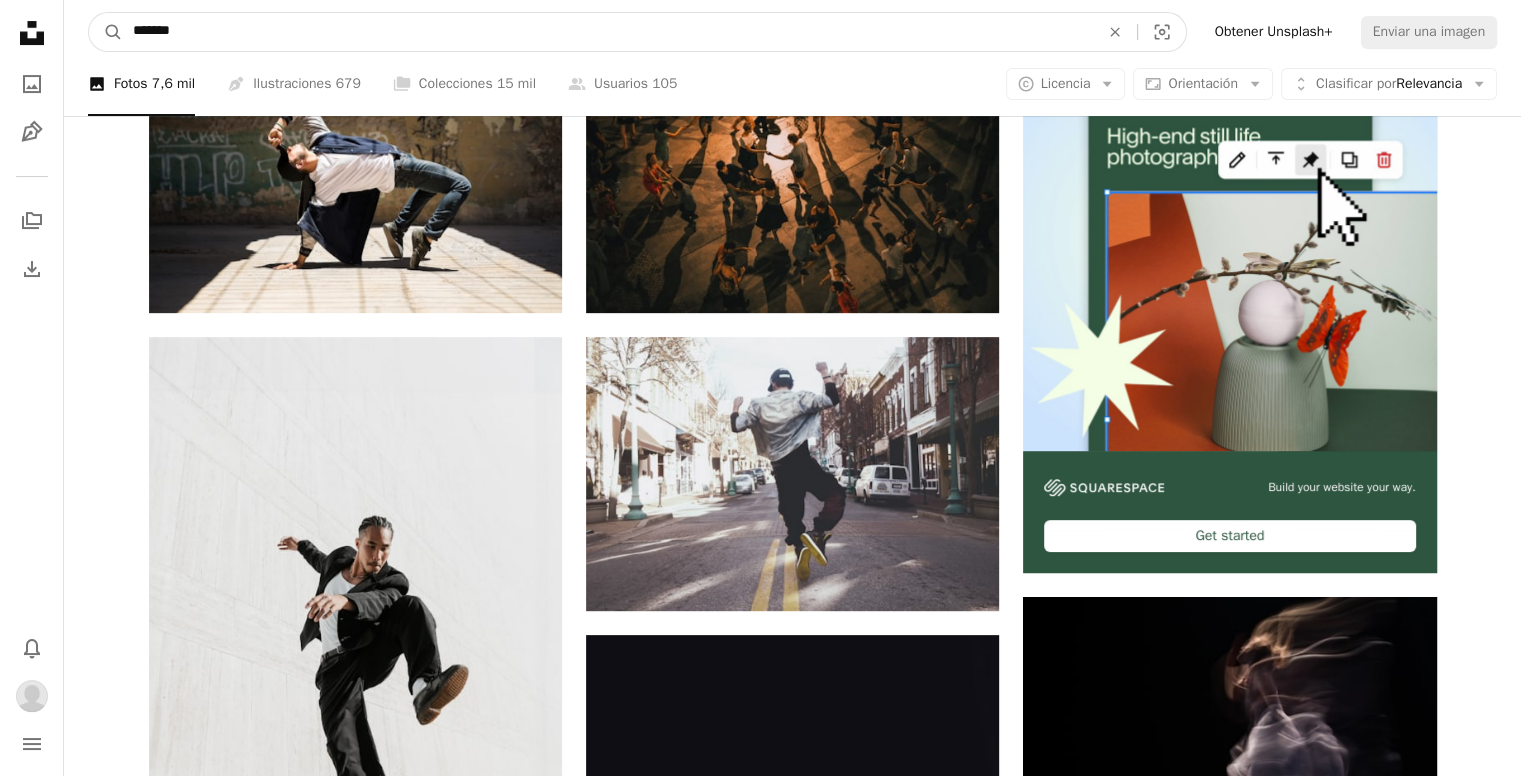 click on "*******" at bounding box center (608, 32) 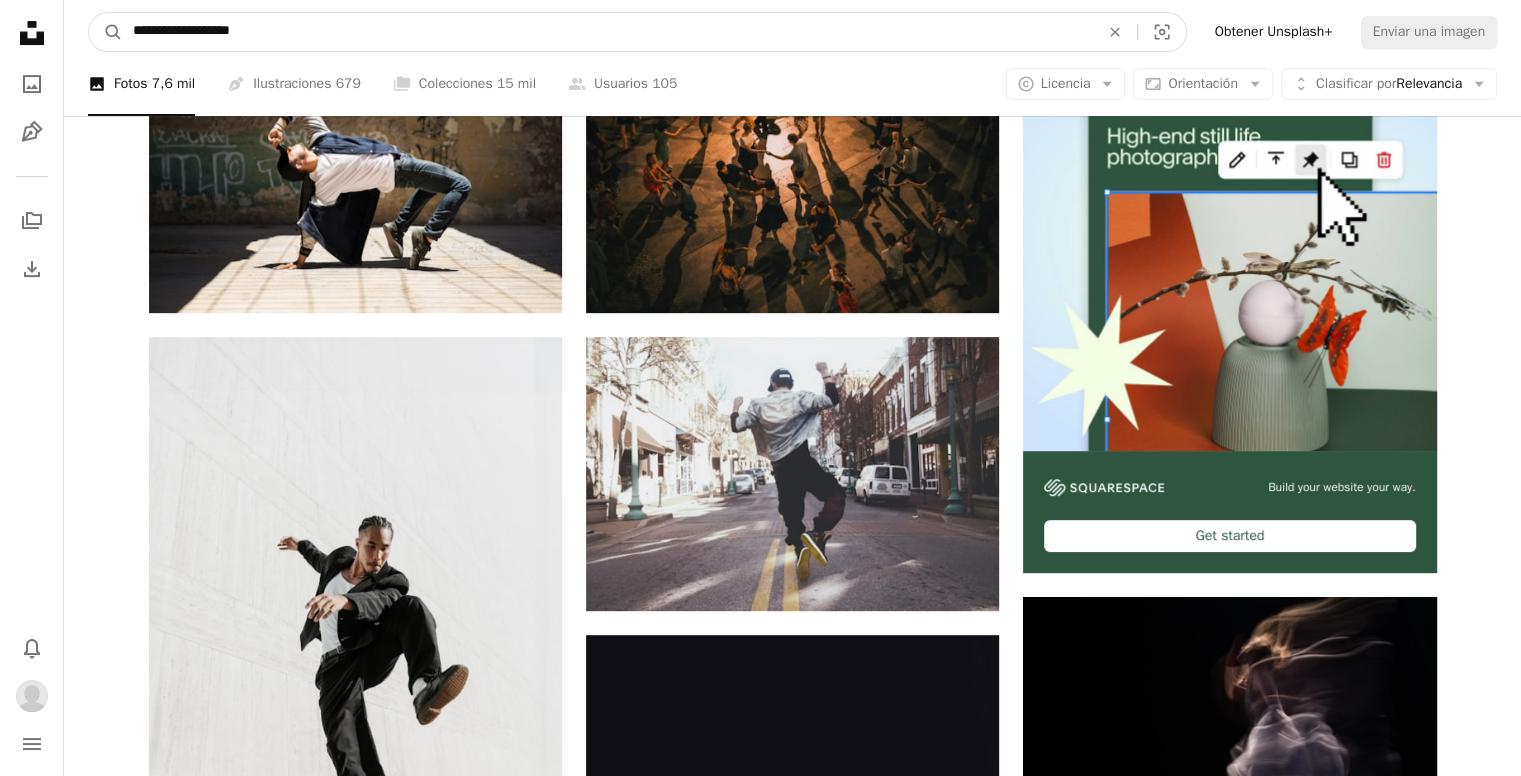 type on "**********" 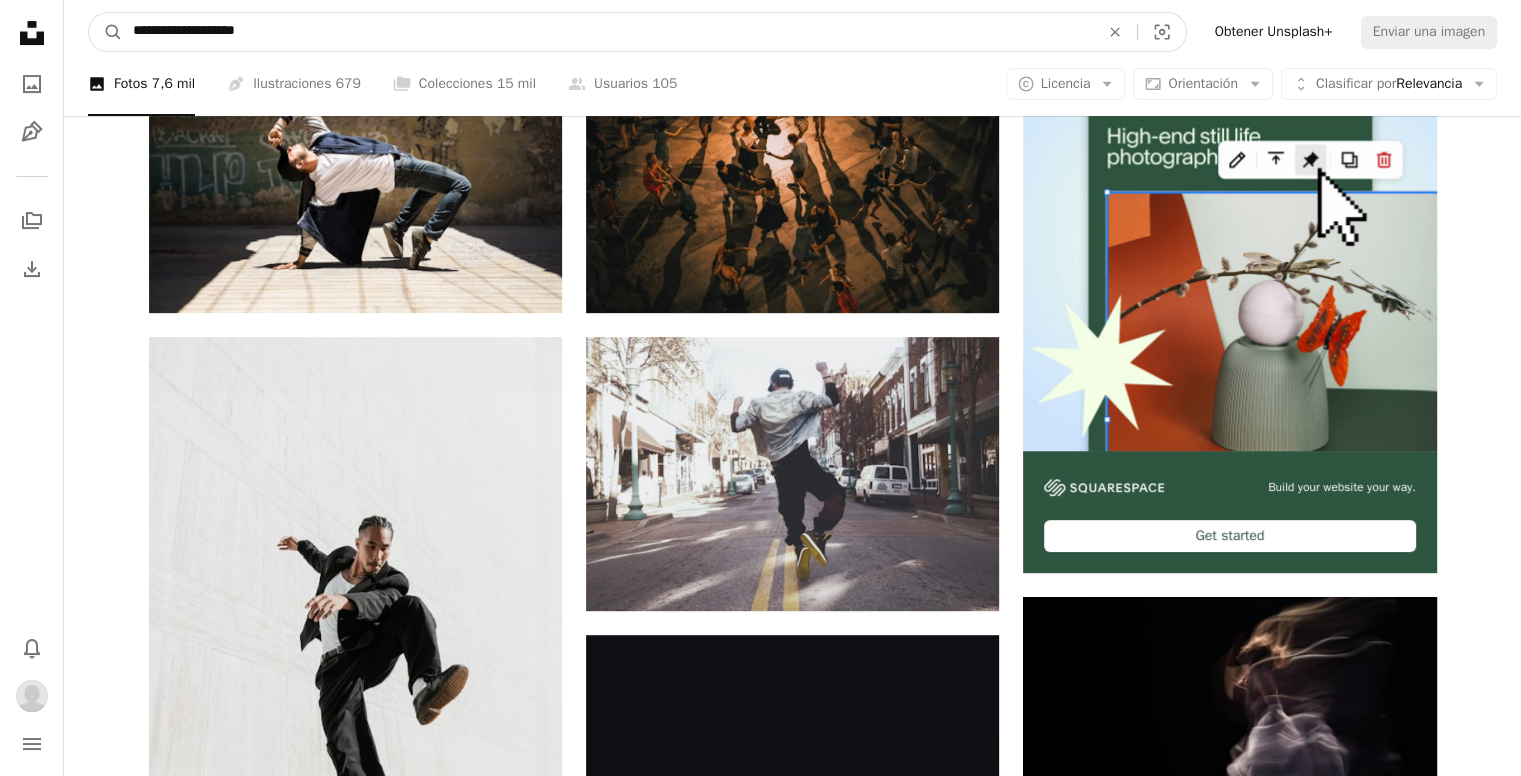 click on "A magnifying glass" at bounding box center (106, 32) 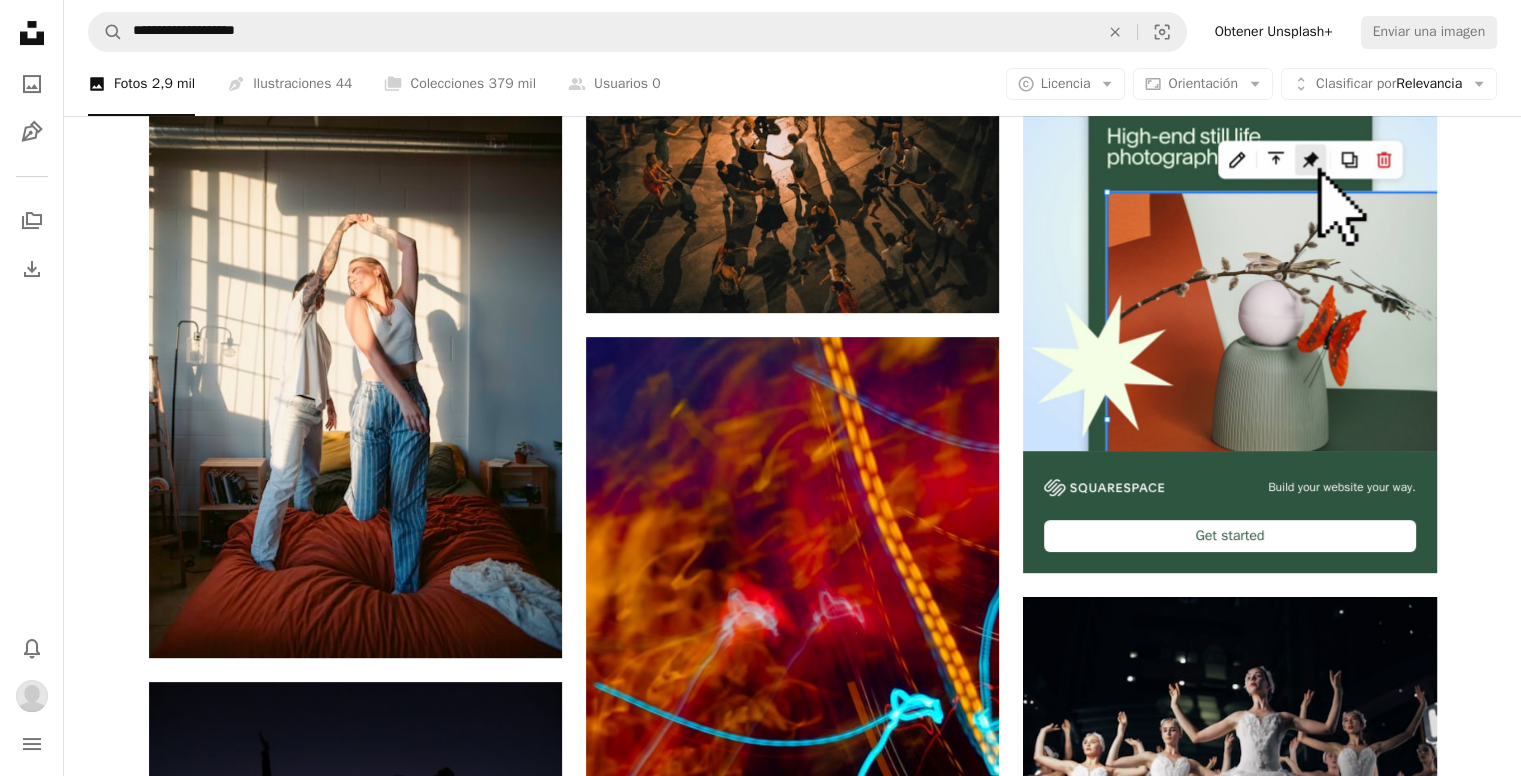 scroll, scrollTop: 4077, scrollLeft: 0, axis: vertical 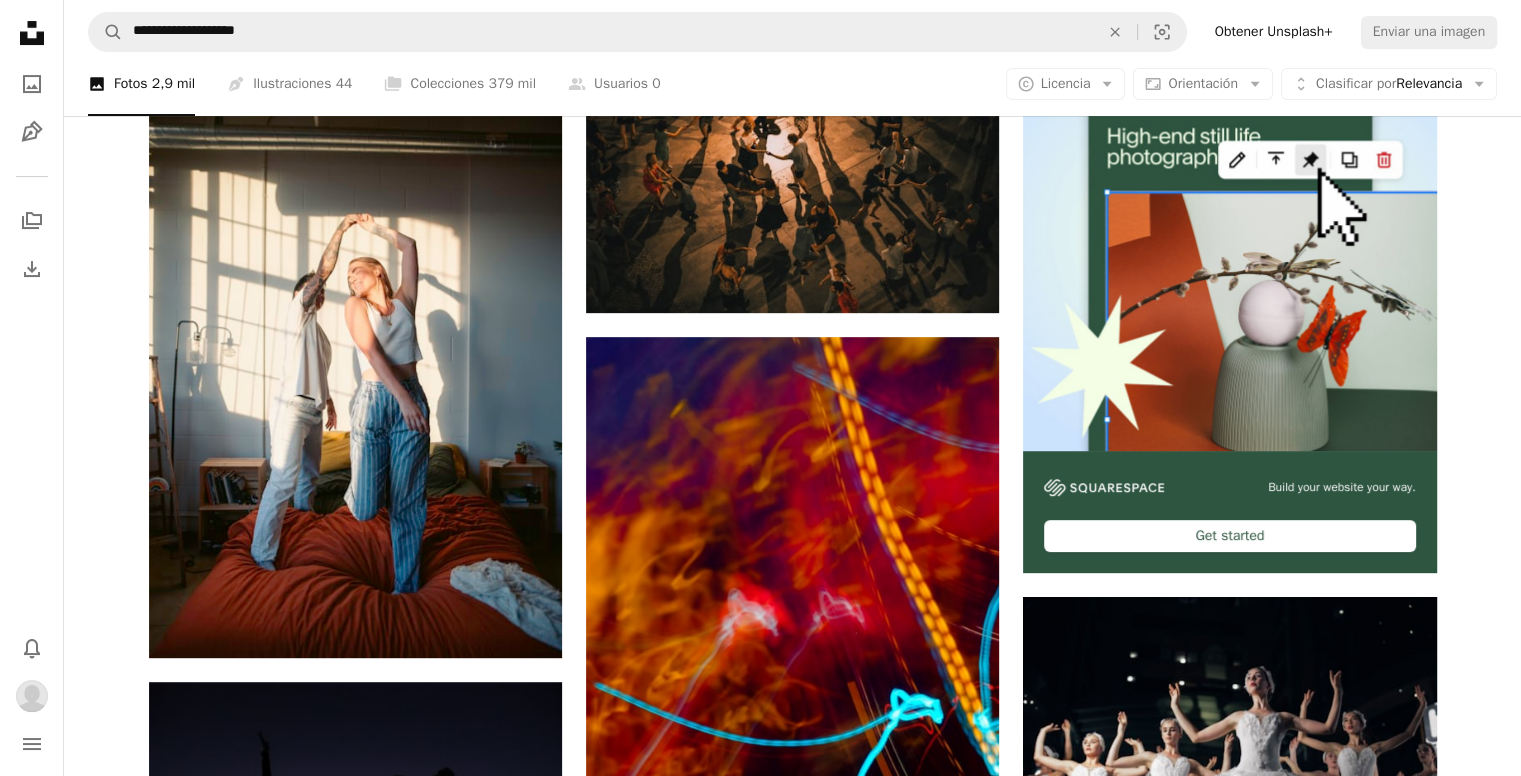 click at bounding box center (792, 6396) 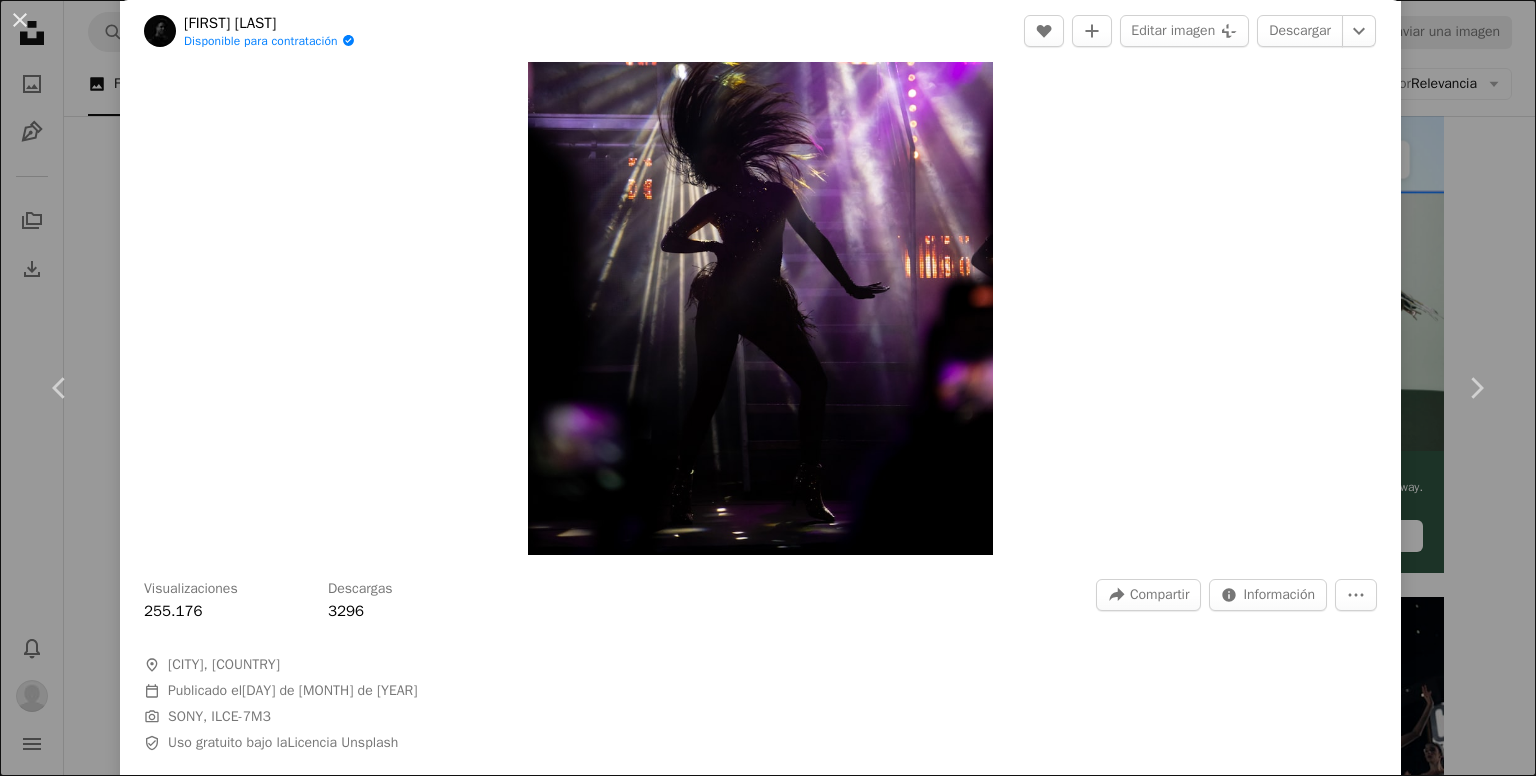 scroll, scrollTop: 200, scrollLeft: 0, axis: vertical 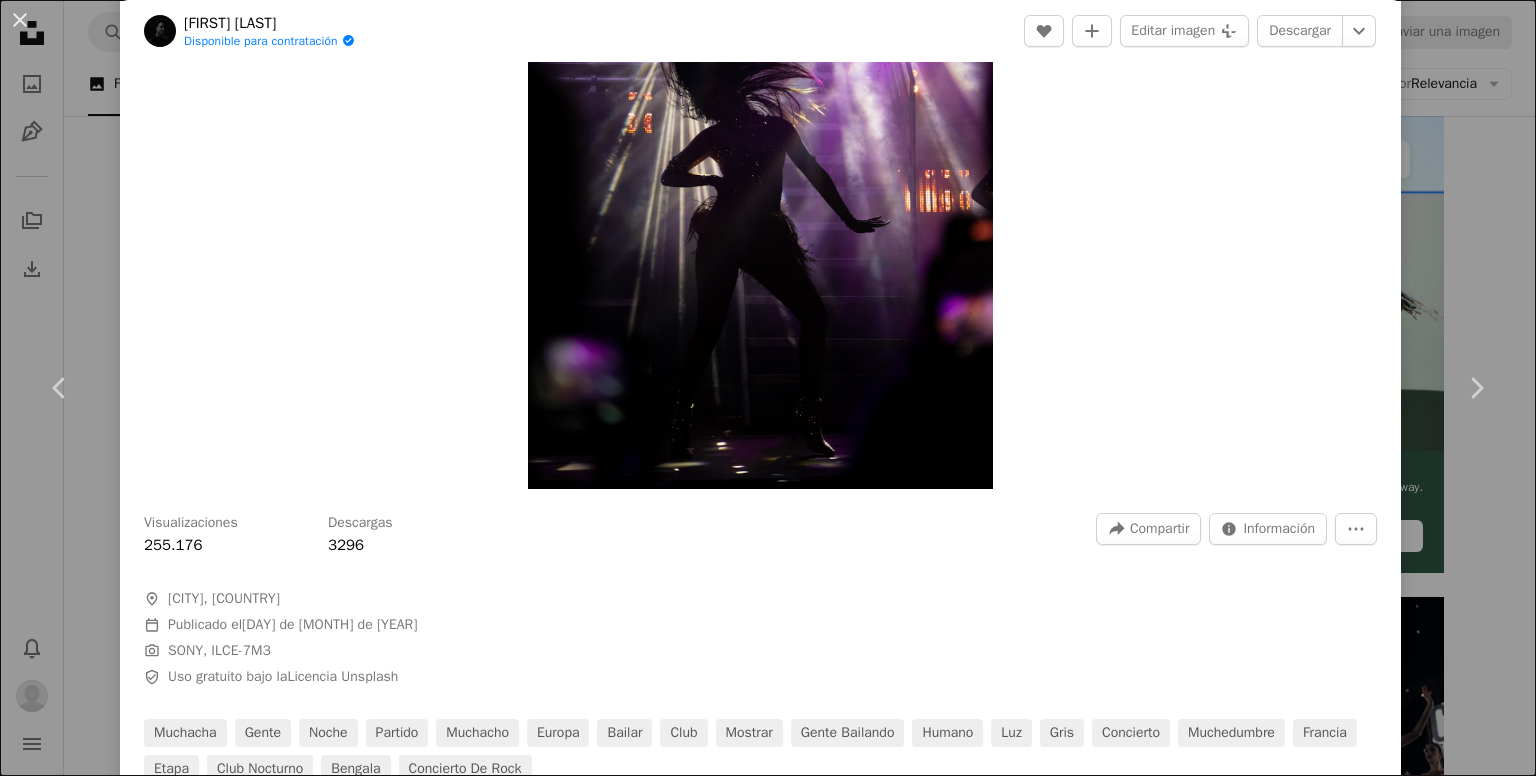 click on "Zoom in" at bounding box center (760, 188) 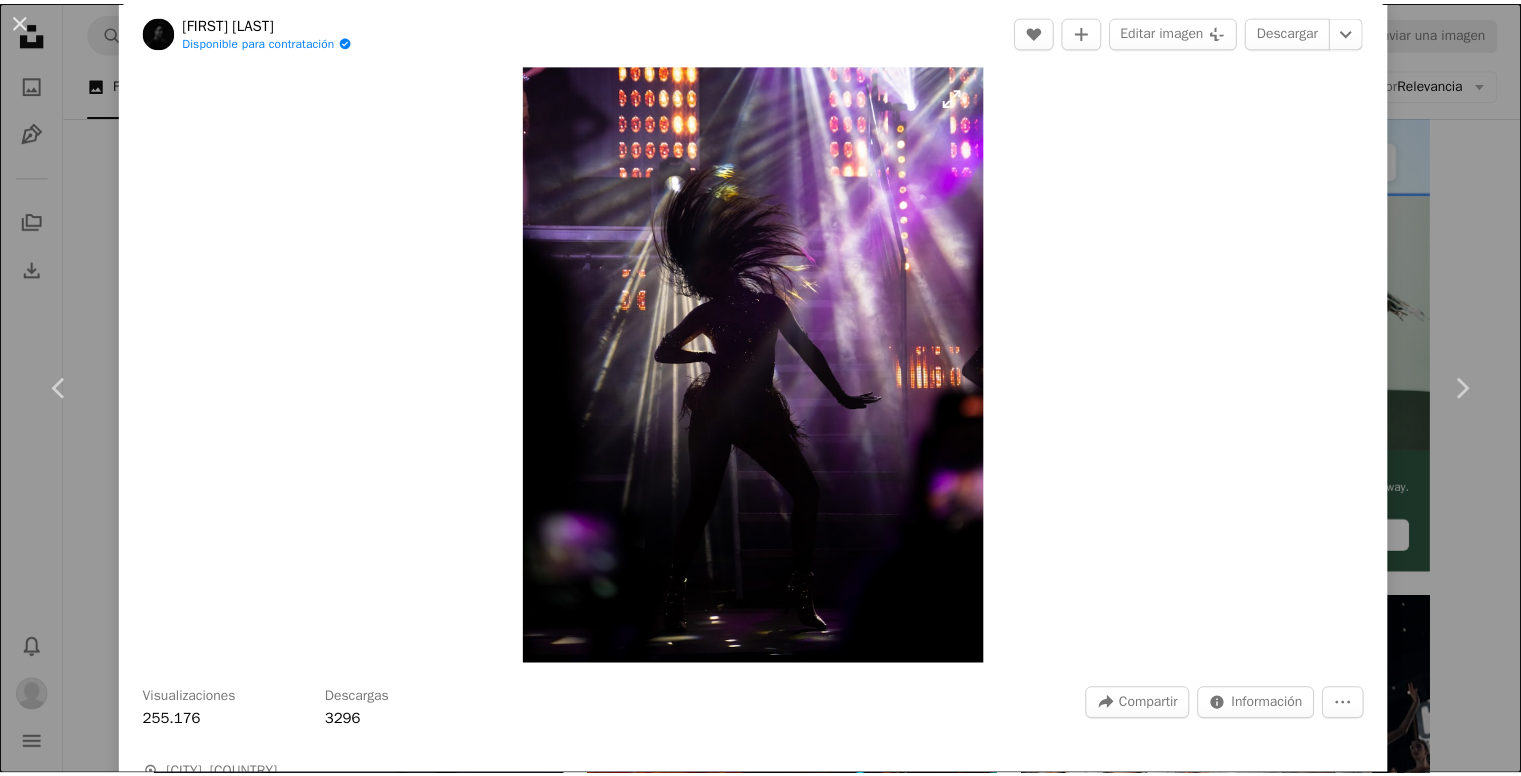 scroll, scrollTop: 0, scrollLeft: 0, axis: both 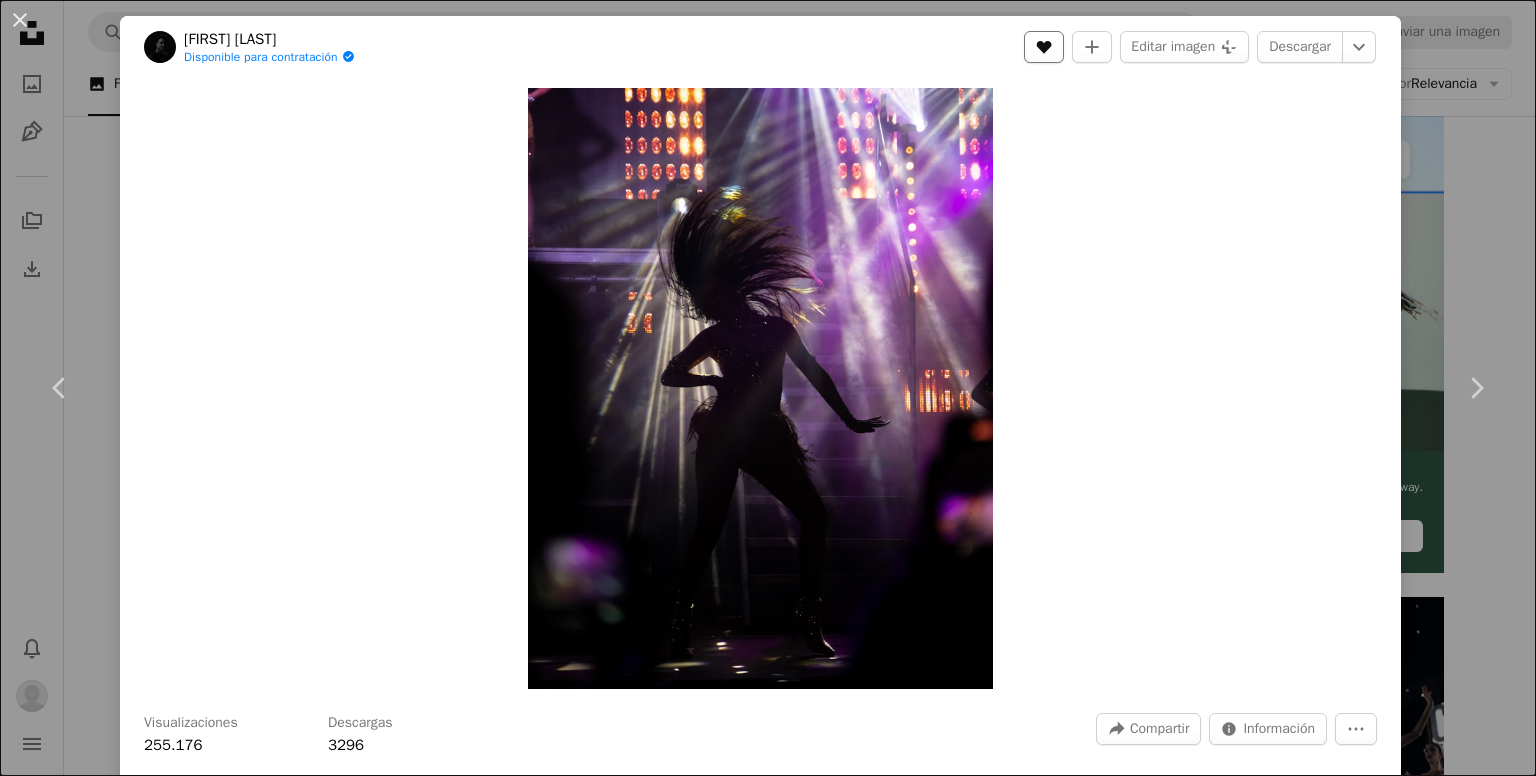 click on "A heart" 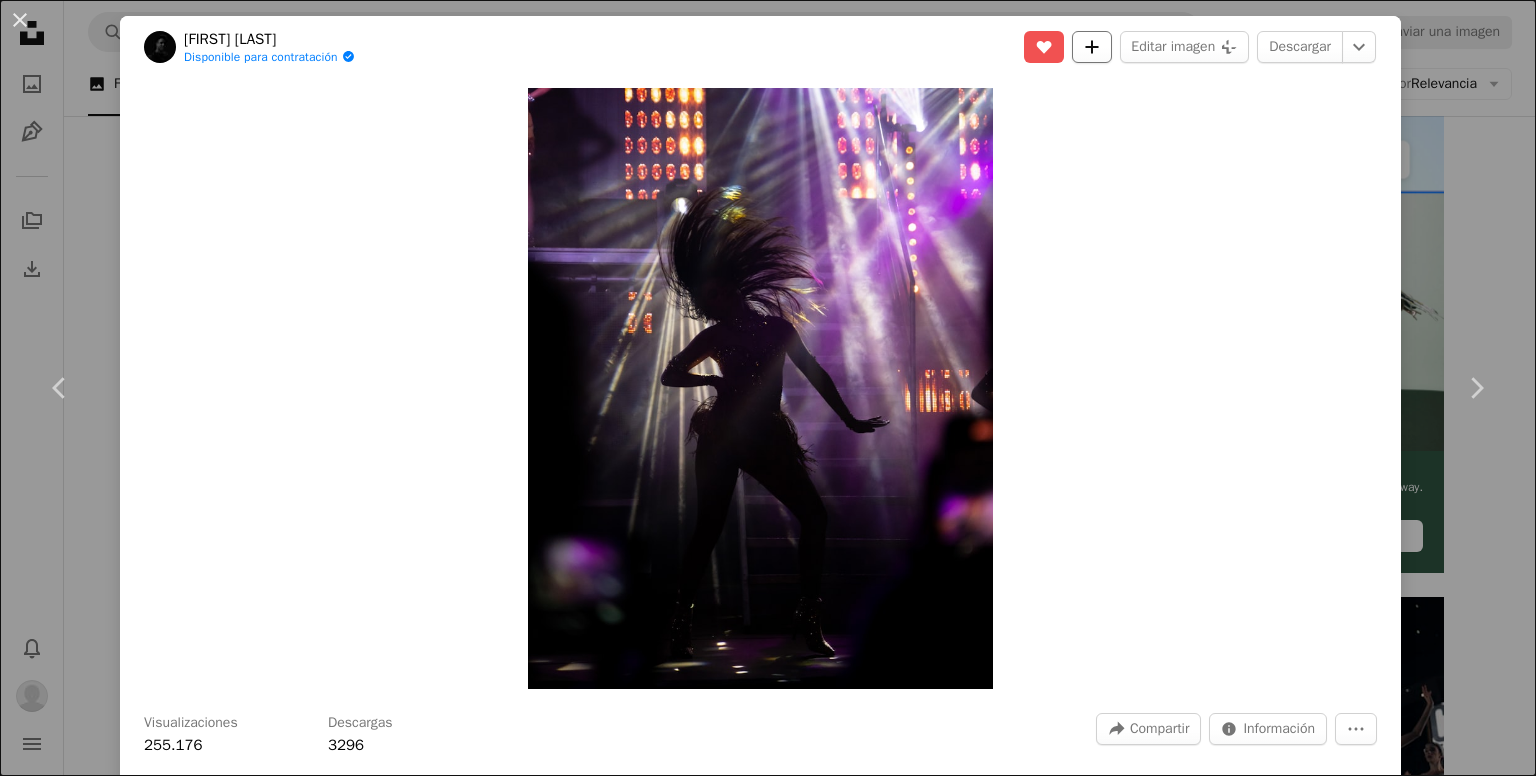 click on "A plus sign" at bounding box center [1092, 47] 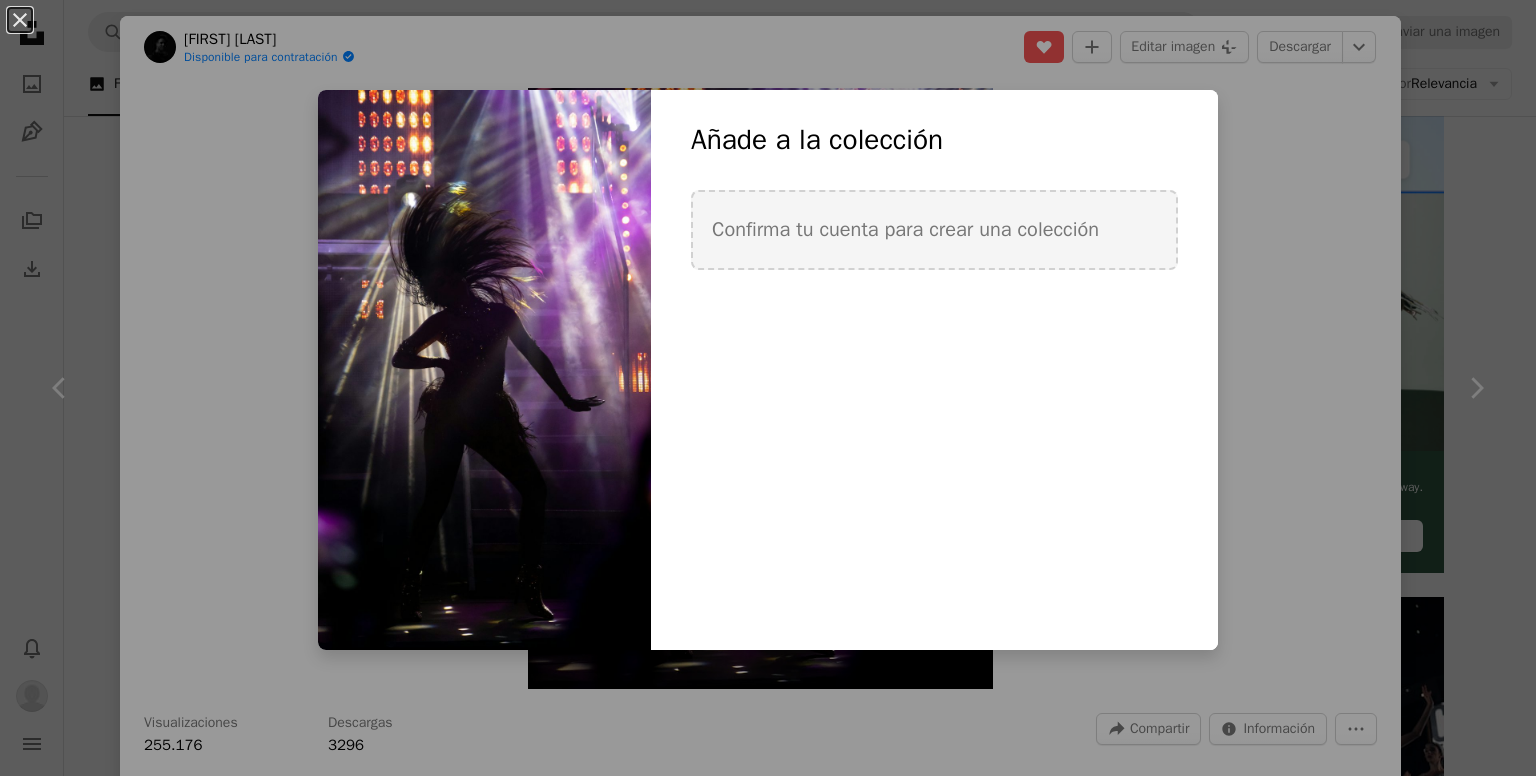 click on "An X shape Añade a la colección Confirma tu cuenta para crear una colección Crear nueva colección Nombre 60 Descripción  (opcional) 250 Haz que la colección sea privada A lock Cancelar Crear colección" at bounding box center [768, 388] 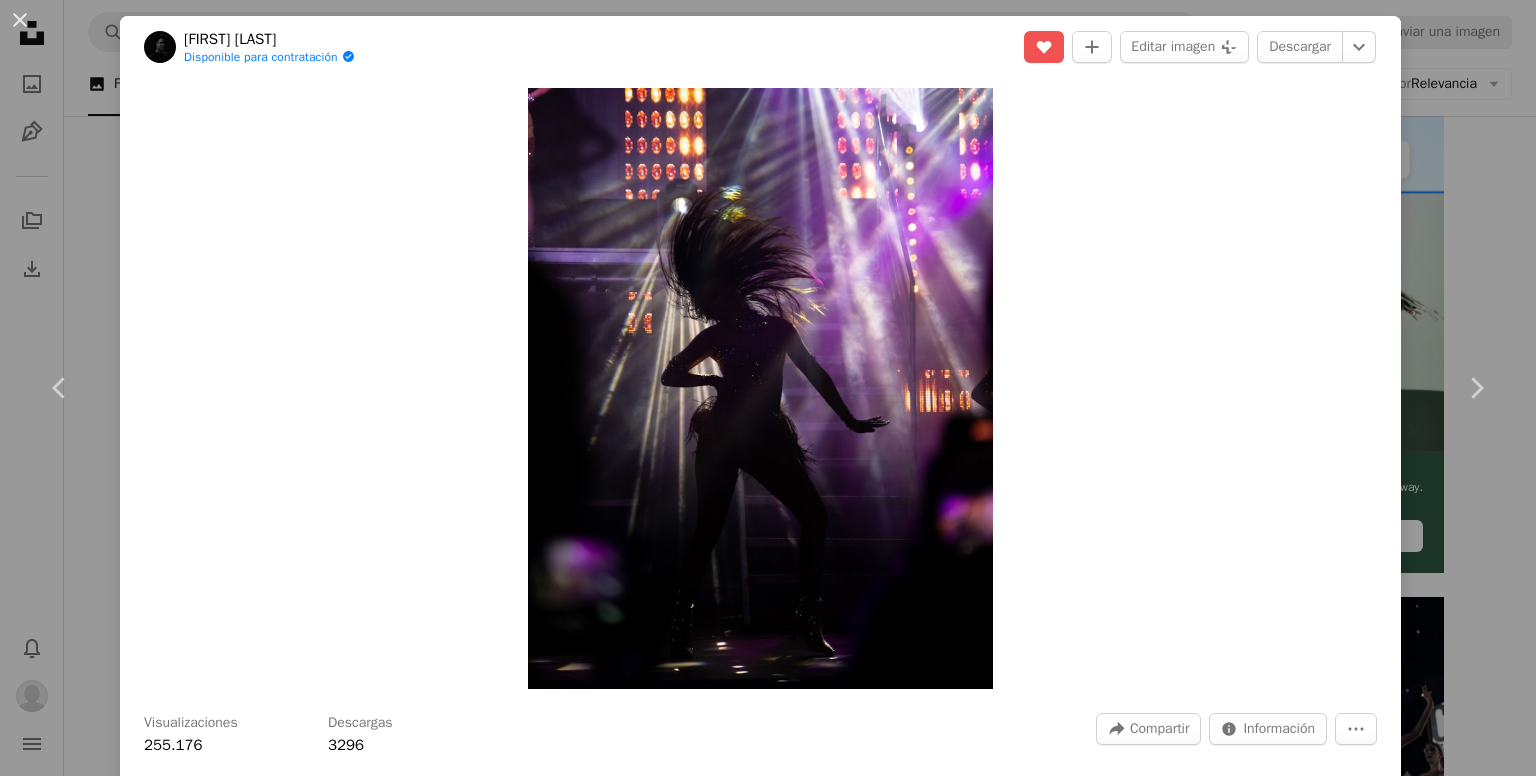 click on "[FIRST] [LAST] Disponible para contratación A checkmark inside of a circle A heart A plus sign Editar imagen   Plus sign for Unsplash+ Descargar Chevron down" at bounding box center (760, 47) 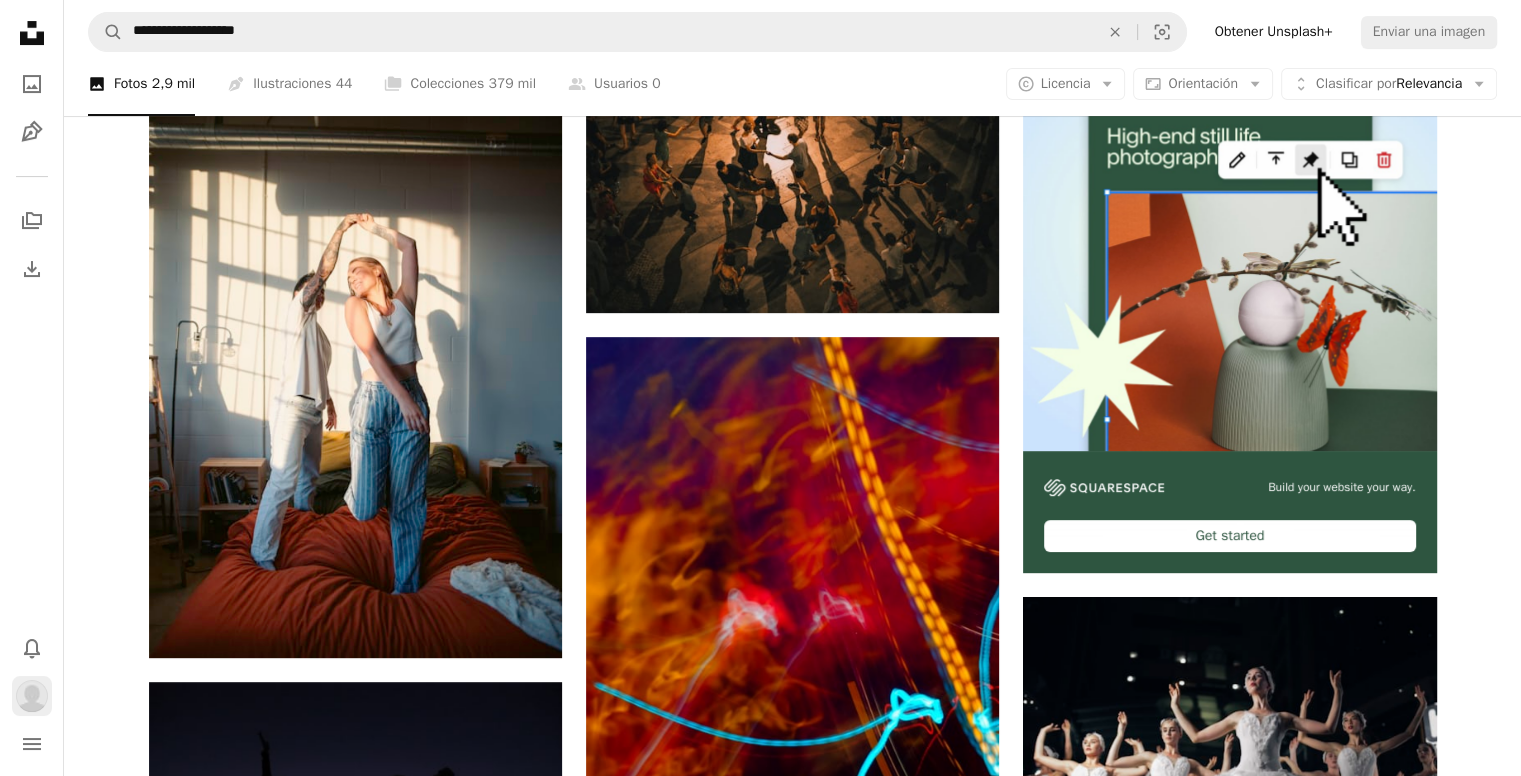 click at bounding box center (32, 696) 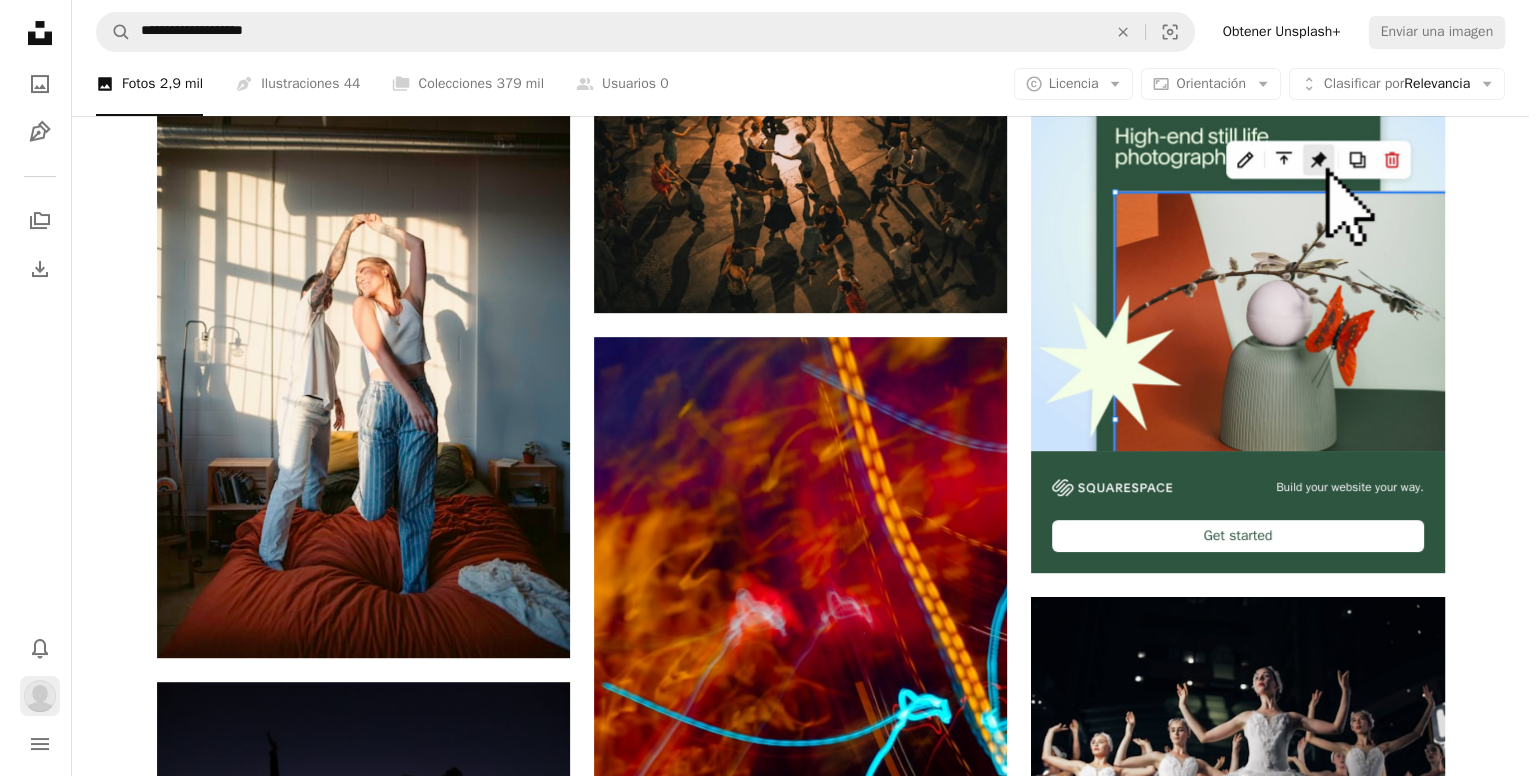 scroll, scrollTop: 0, scrollLeft: 0, axis: both 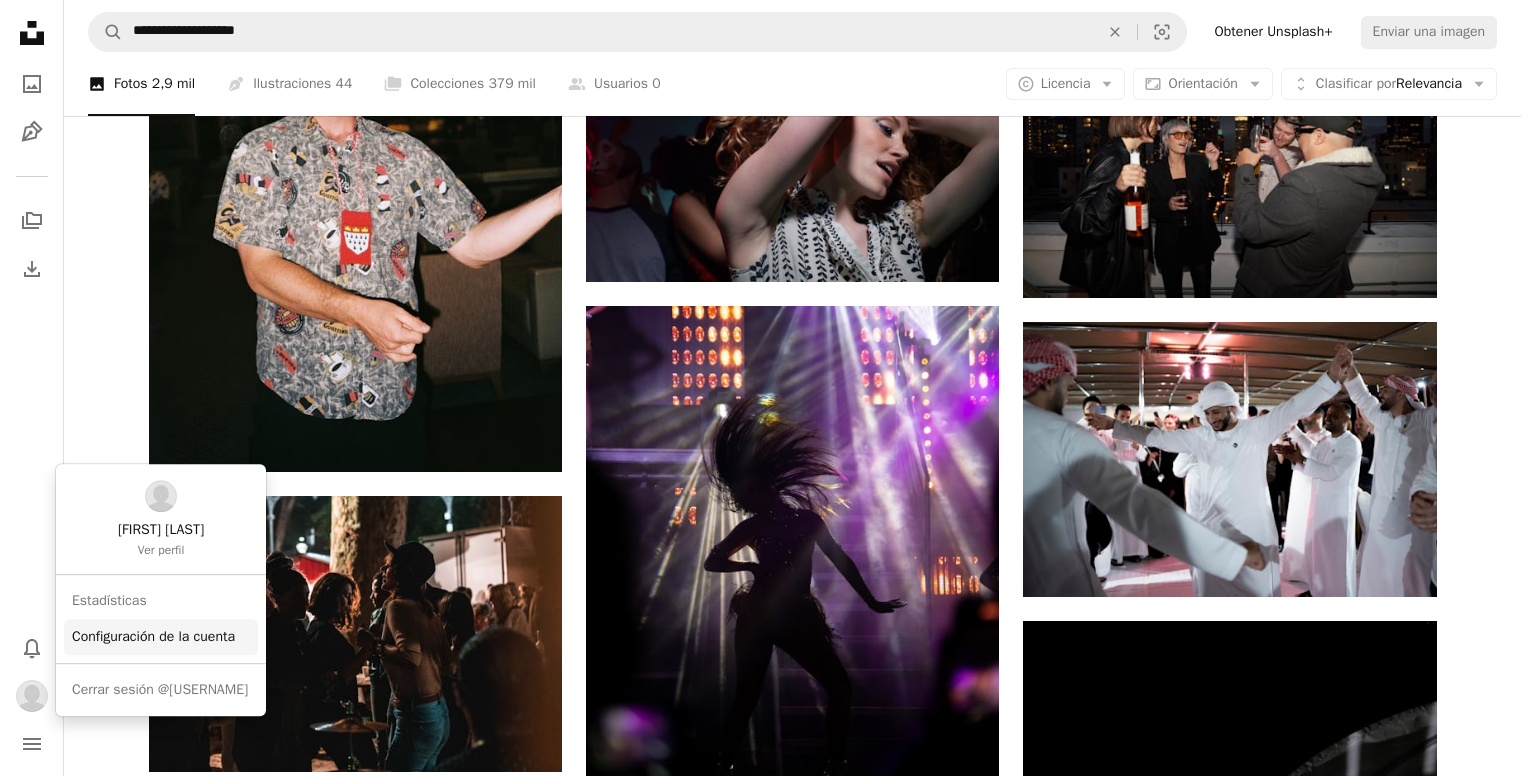 click on "Configuración de la cuenta" at bounding box center (161, 637) 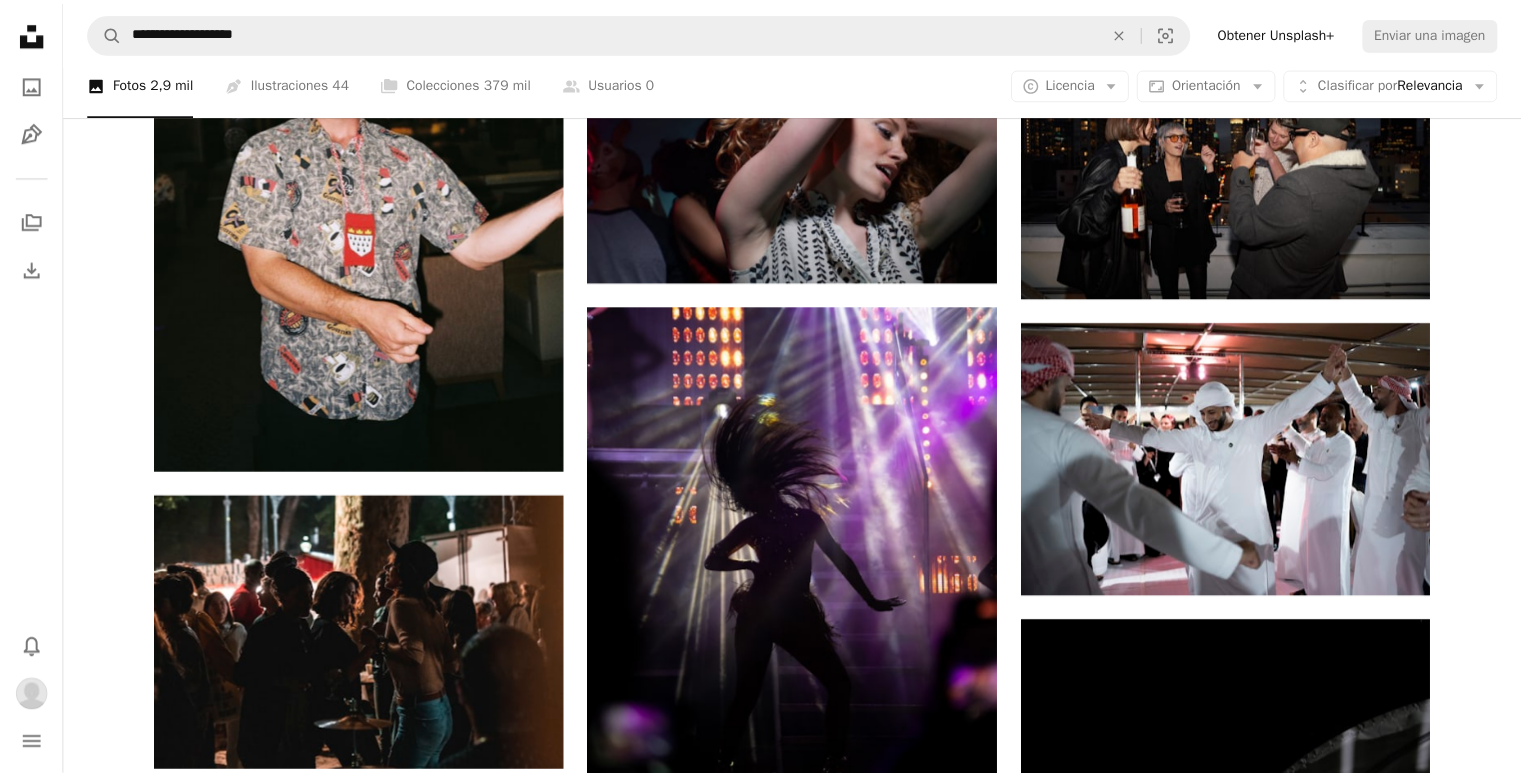 scroll, scrollTop: 6323, scrollLeft: 0, axis: vertical 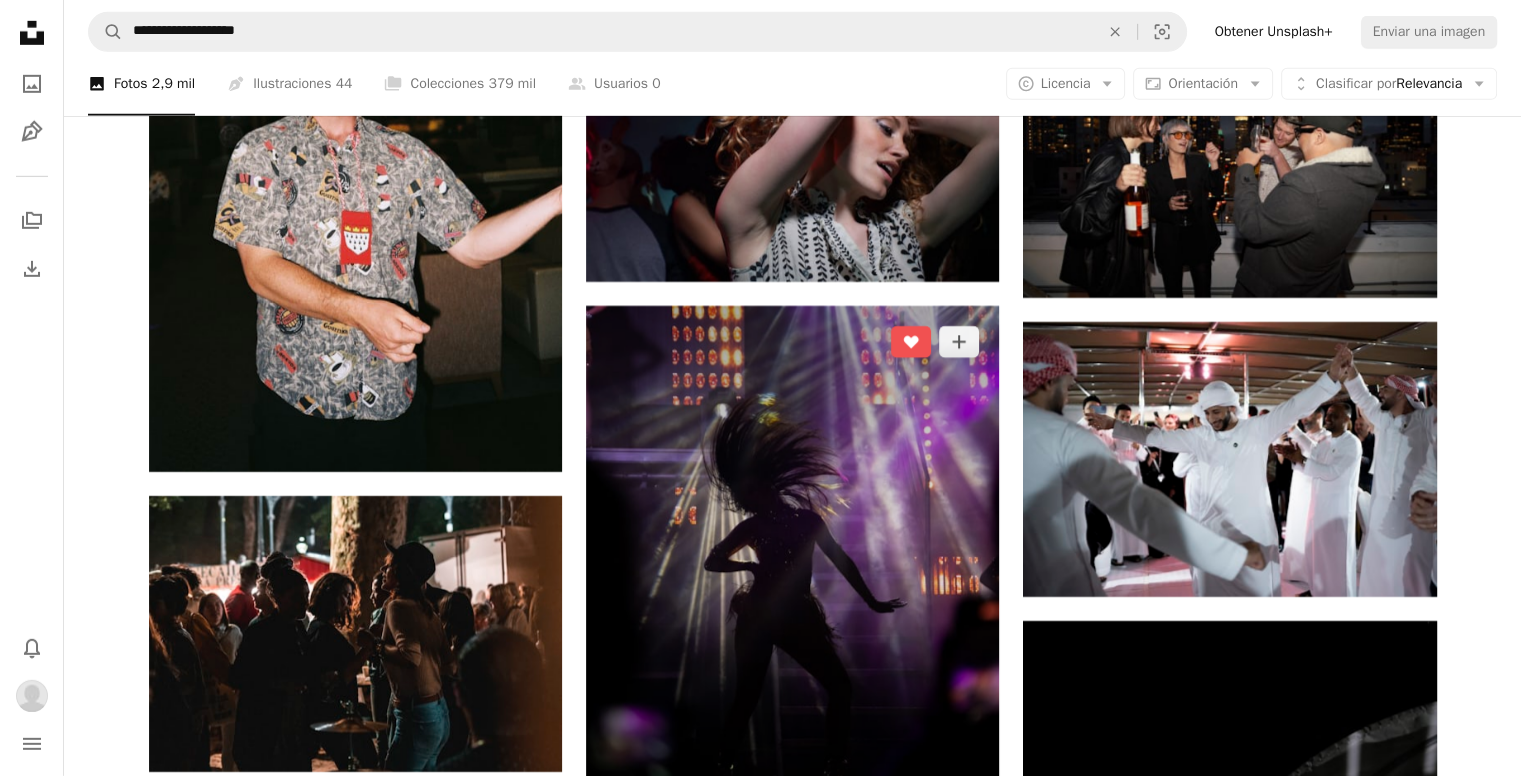 click at bounding box center (792, 573) 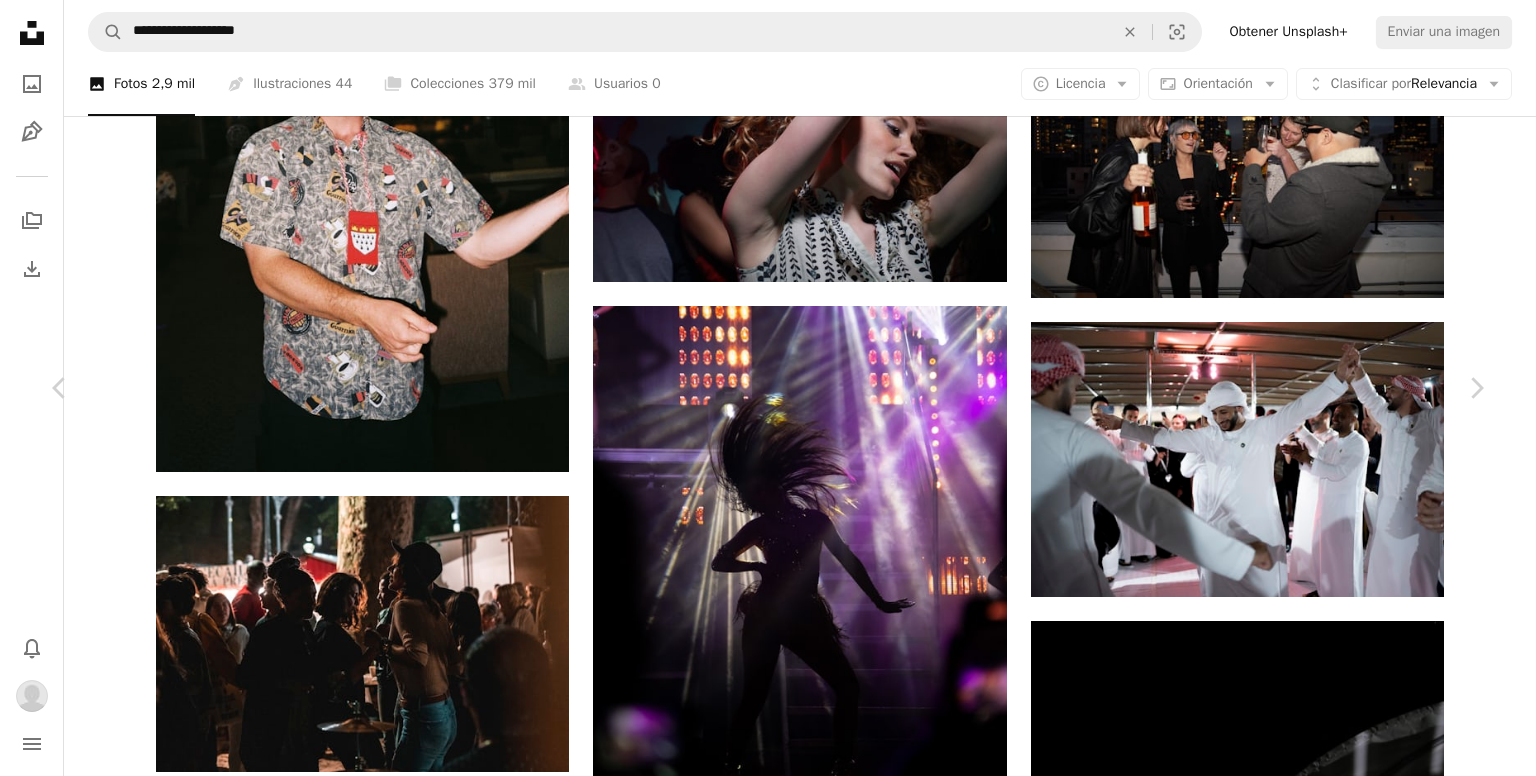 click on "A plus sign" 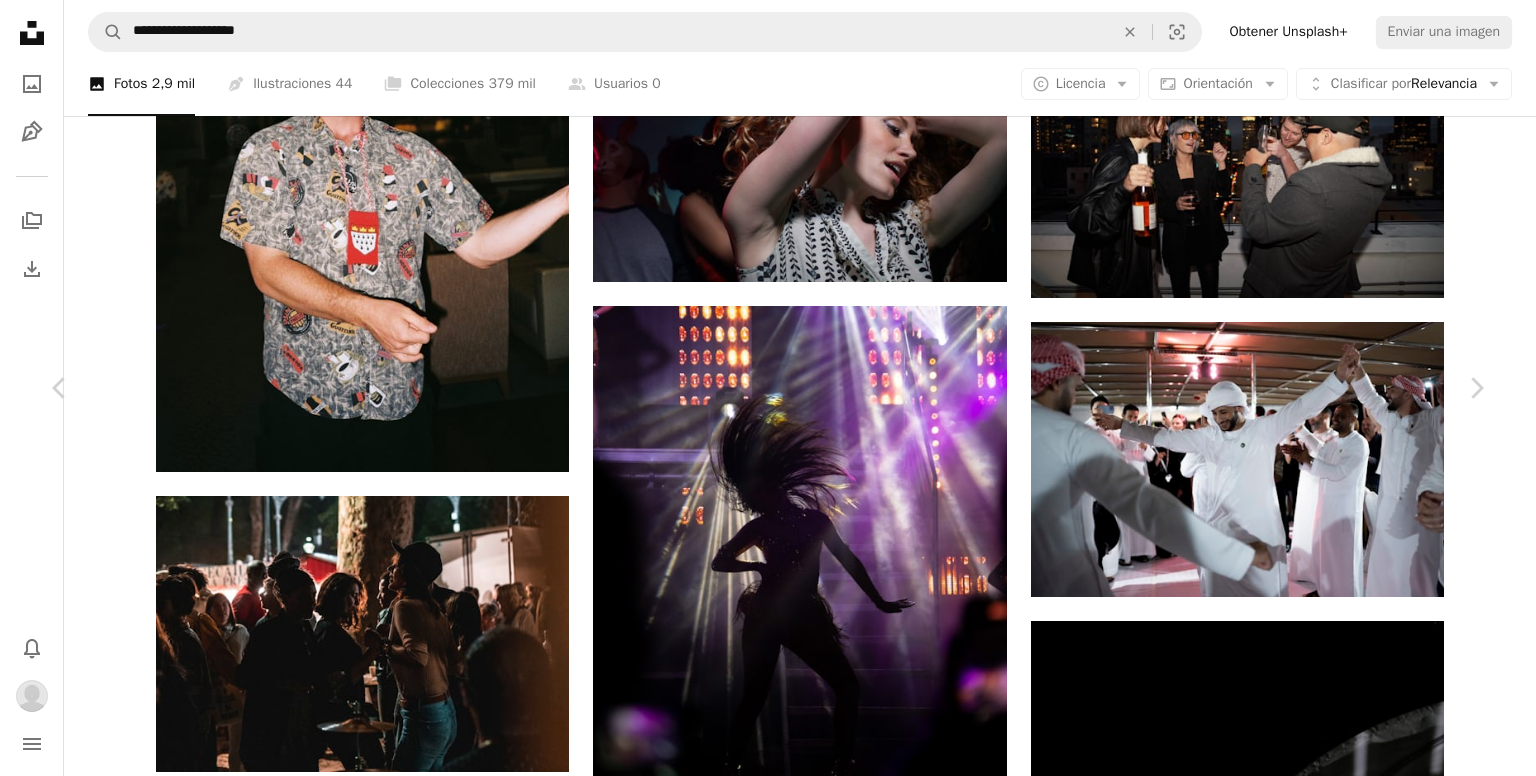 click on "An X shape Añade a la colección Confirma tu cuenta para crear una colección Crear nueva colección Nombre 60 Descripción  (opcional) 250 Haz que la colección sea privada A lock Cancelar Crear colección" at bounding box center [768, 6741] 